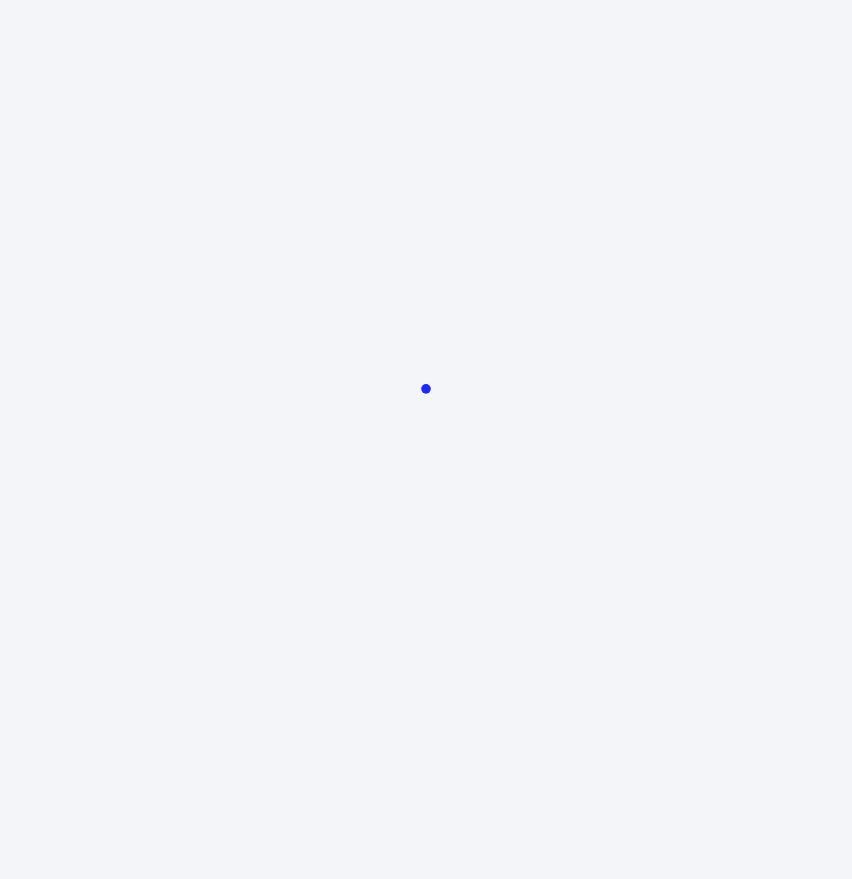 scroll, scrollTop: 0, scrollLeft: 0, axis: both 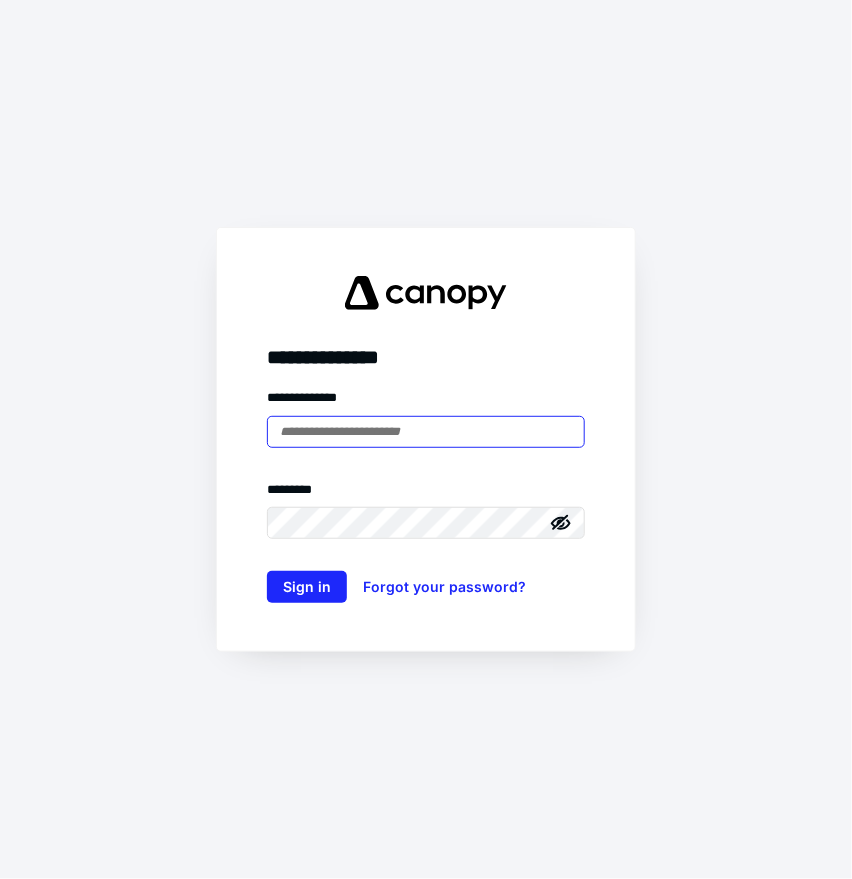 click at bounding box center [426, 432] 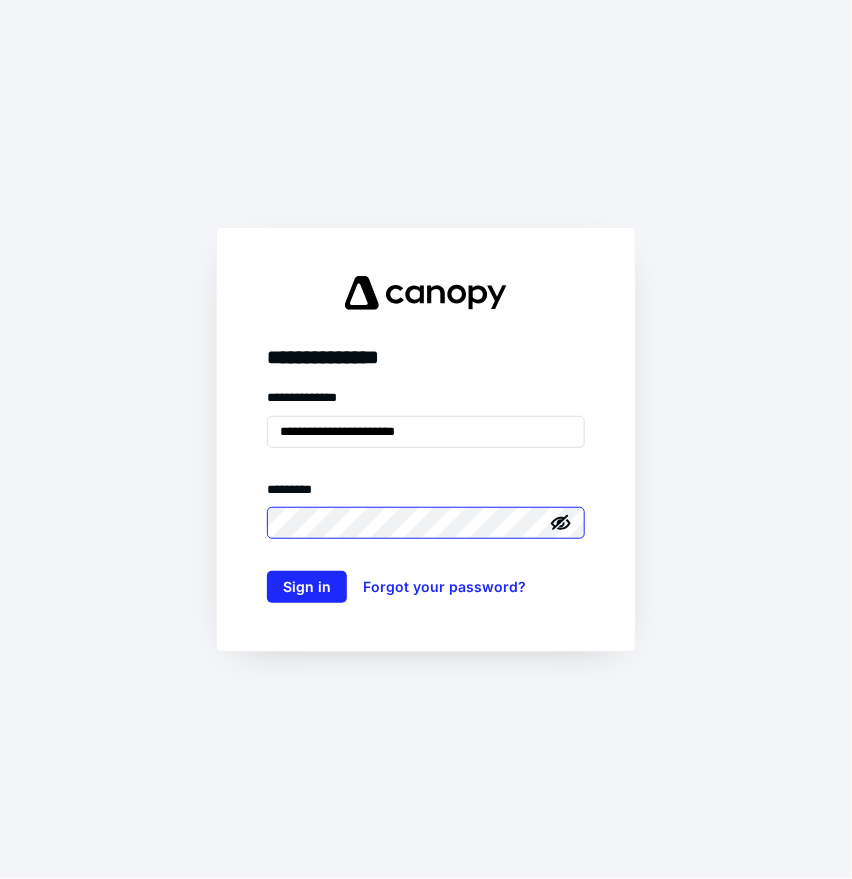 click on "Sign in" at bounding box center [307, 587] 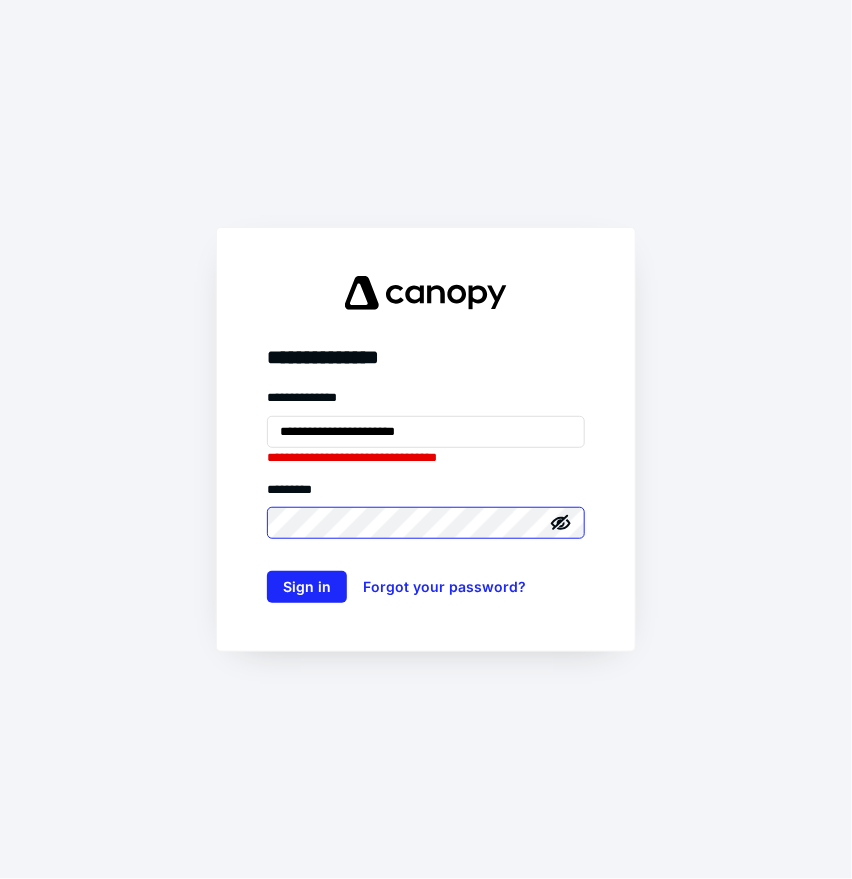 click on "Sign in" at bounding box center [307, 587] 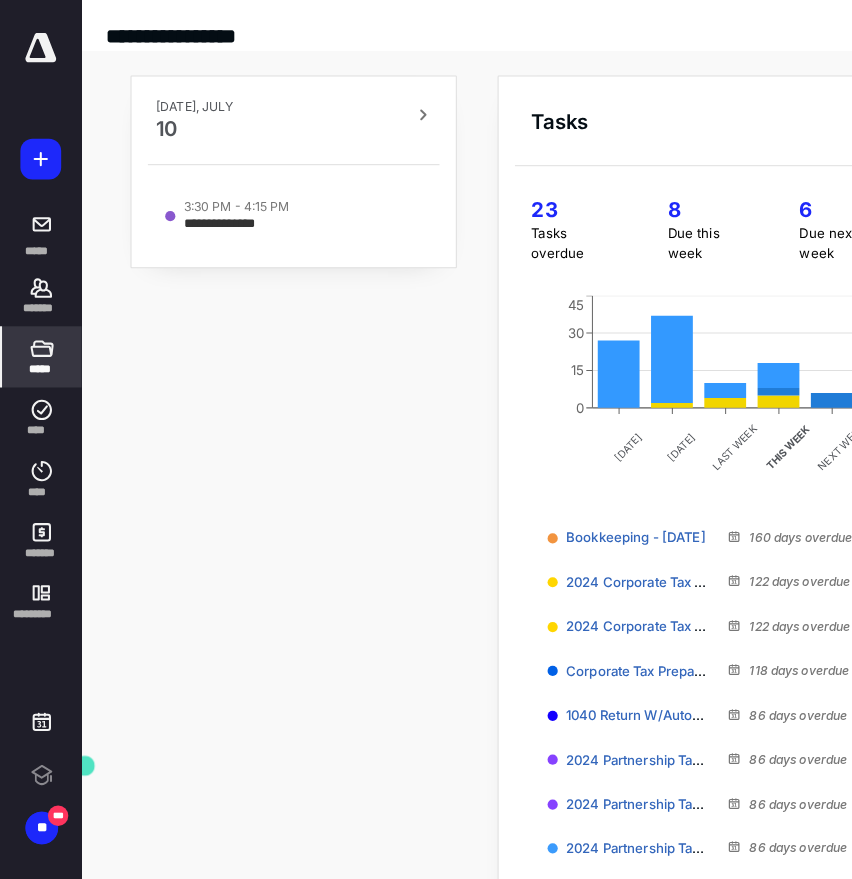 scroll, scrollTop: 0, scrollLeft: 0, axis: both 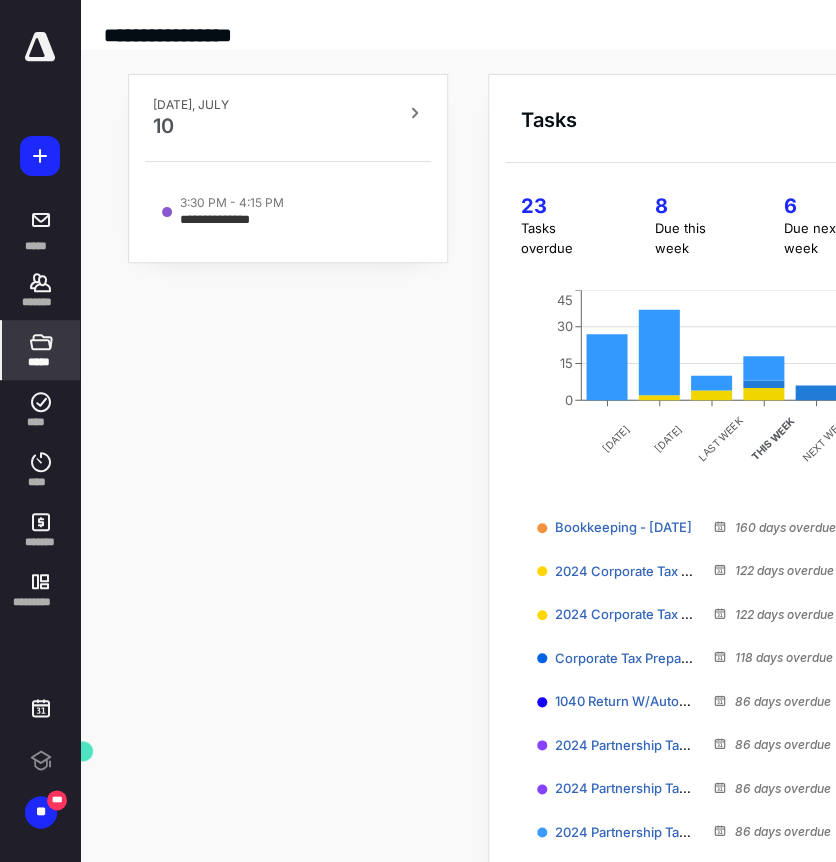 click 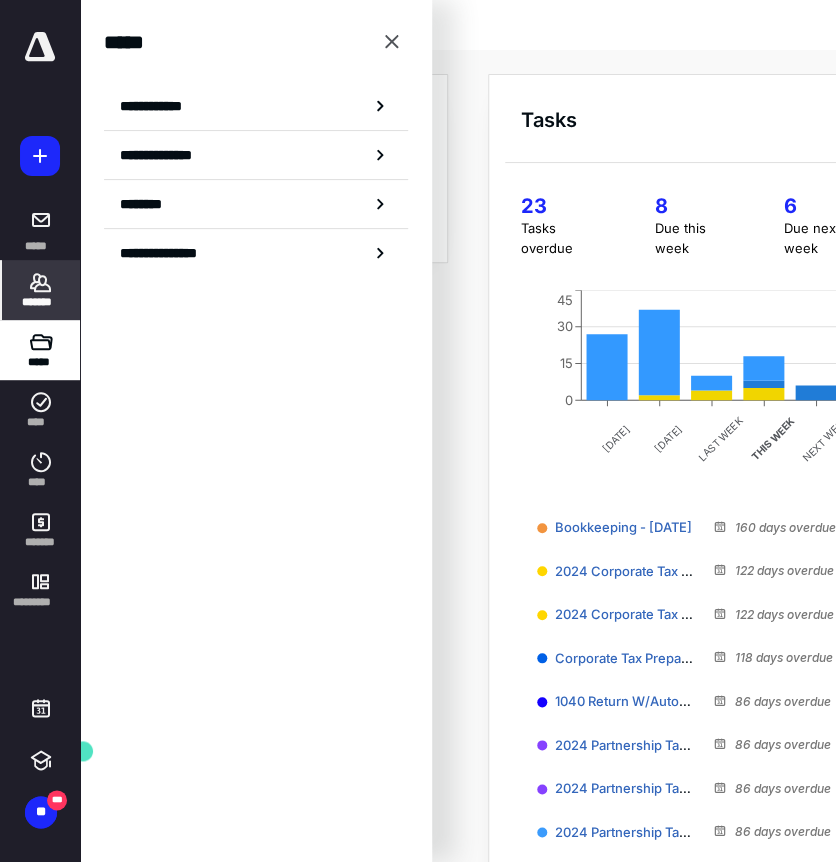 click 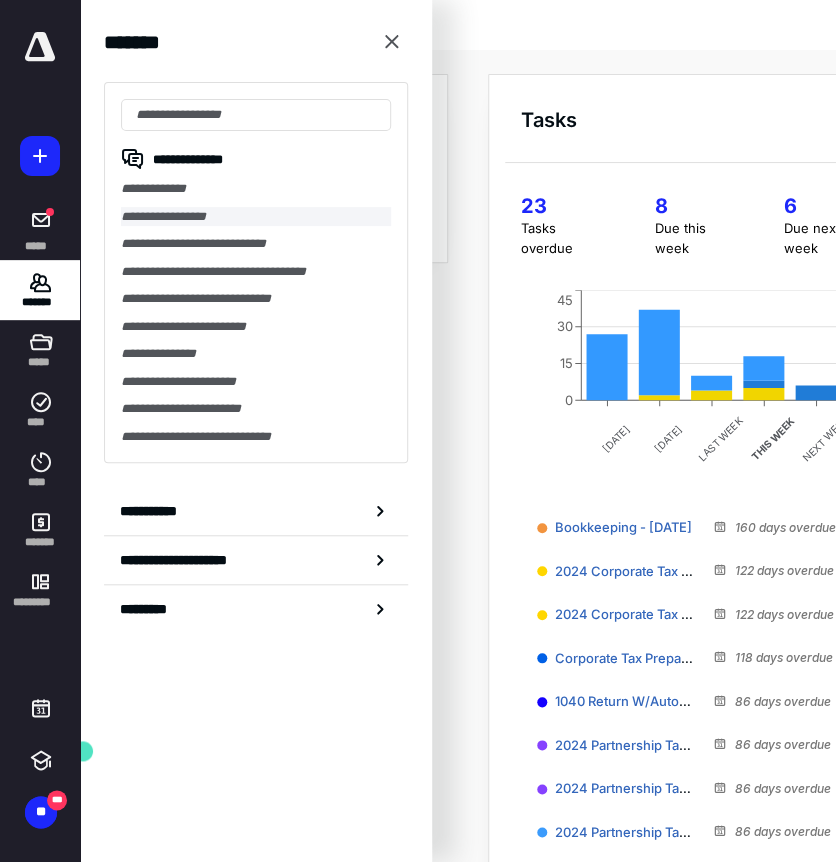 click on "**********" at bounding box center (256, 217) 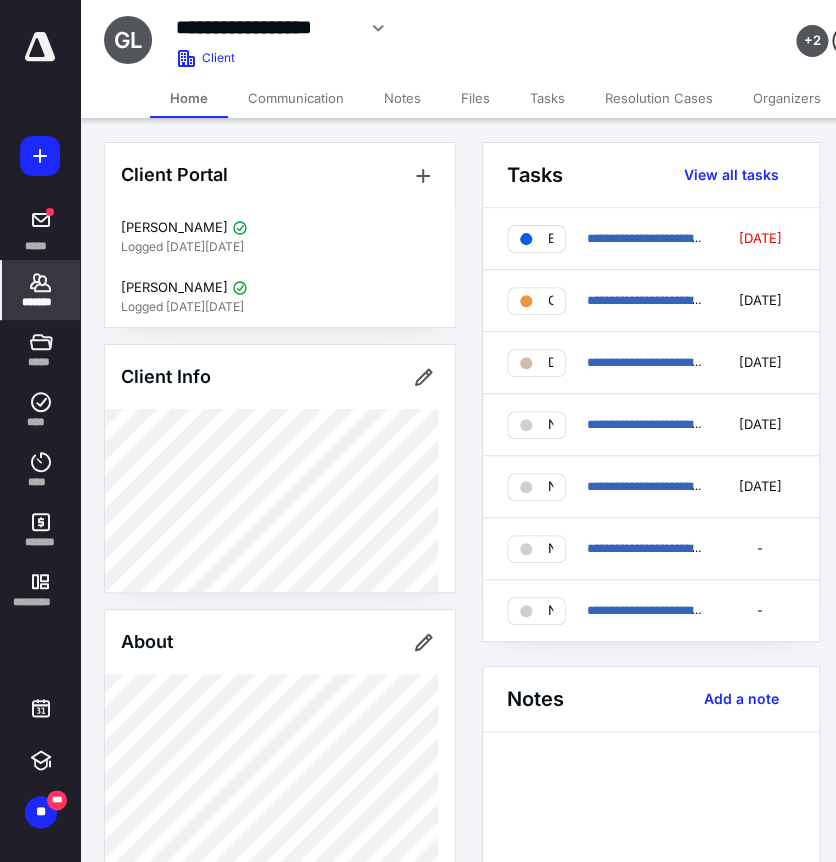 click on "Files" at bounding box center (475, 98) 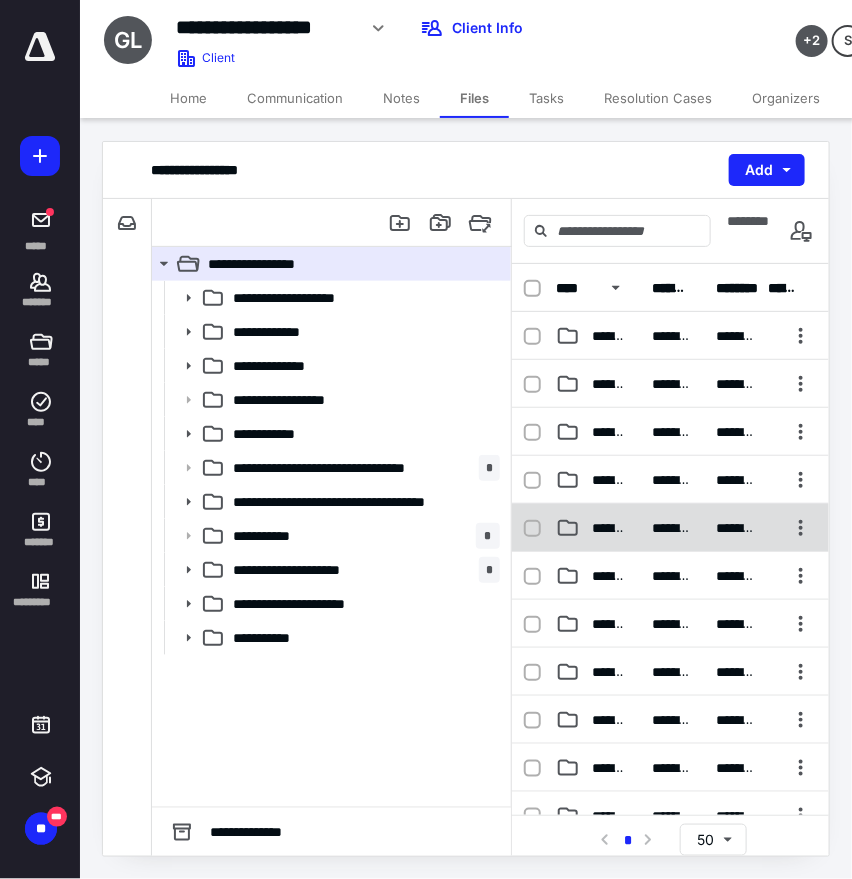 scroll, scrollTop: 322, scrollLeft: 0, axis: vertical 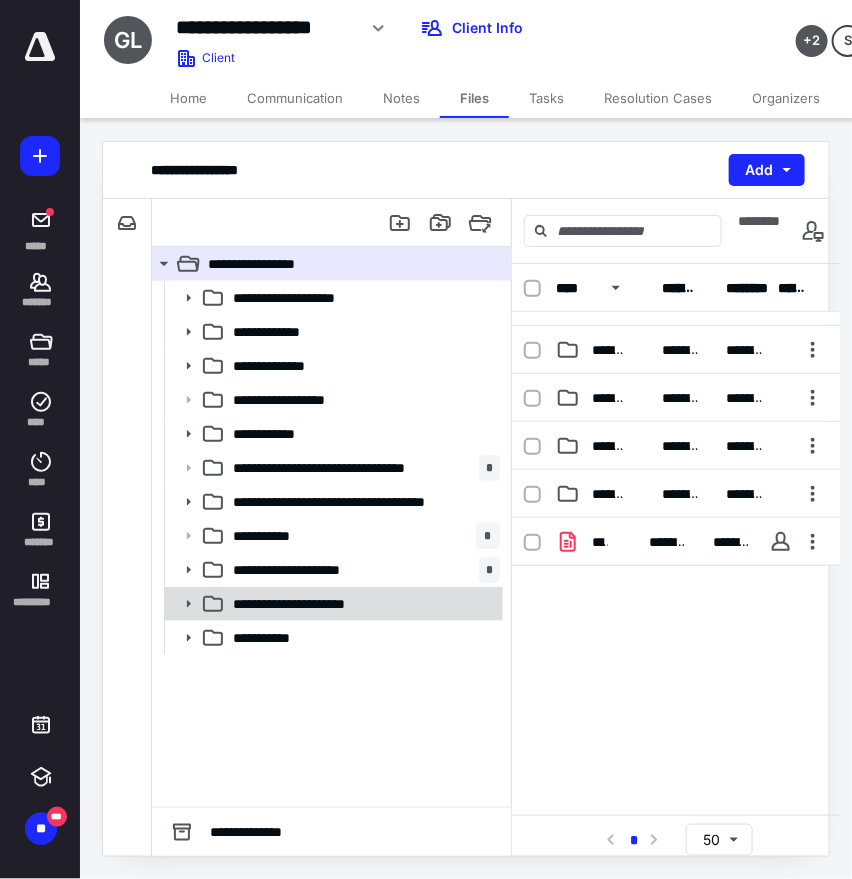 click 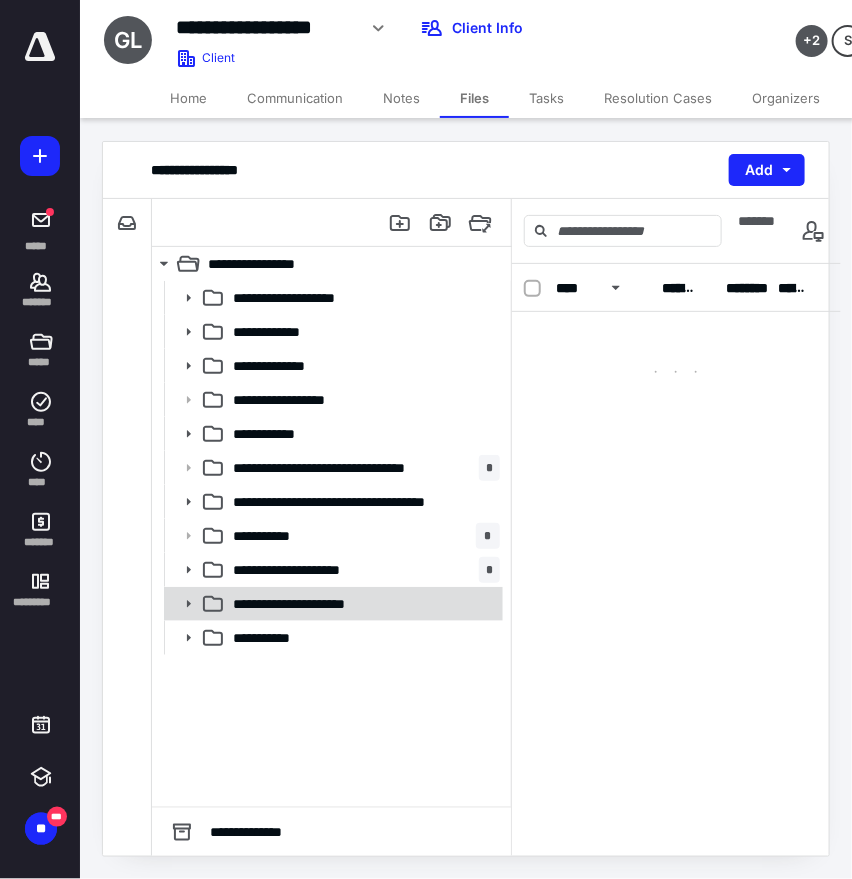 scroll, scrollTop: 0, scrollLeft: 0, axis: both 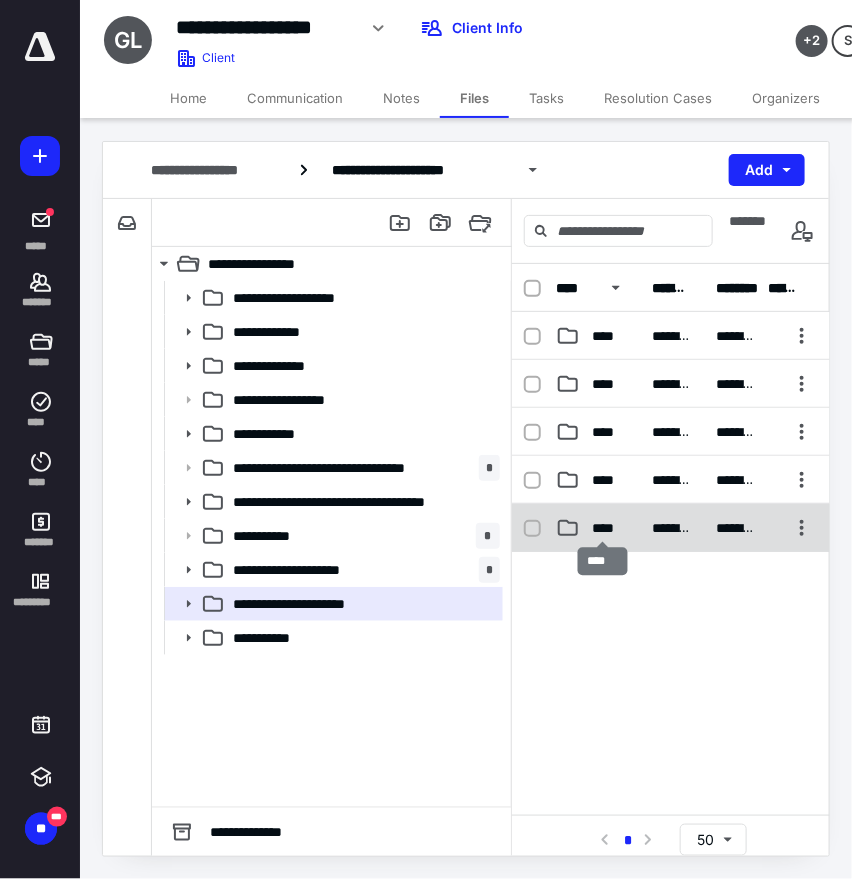 click on "****" at bounding box center [603, 528] 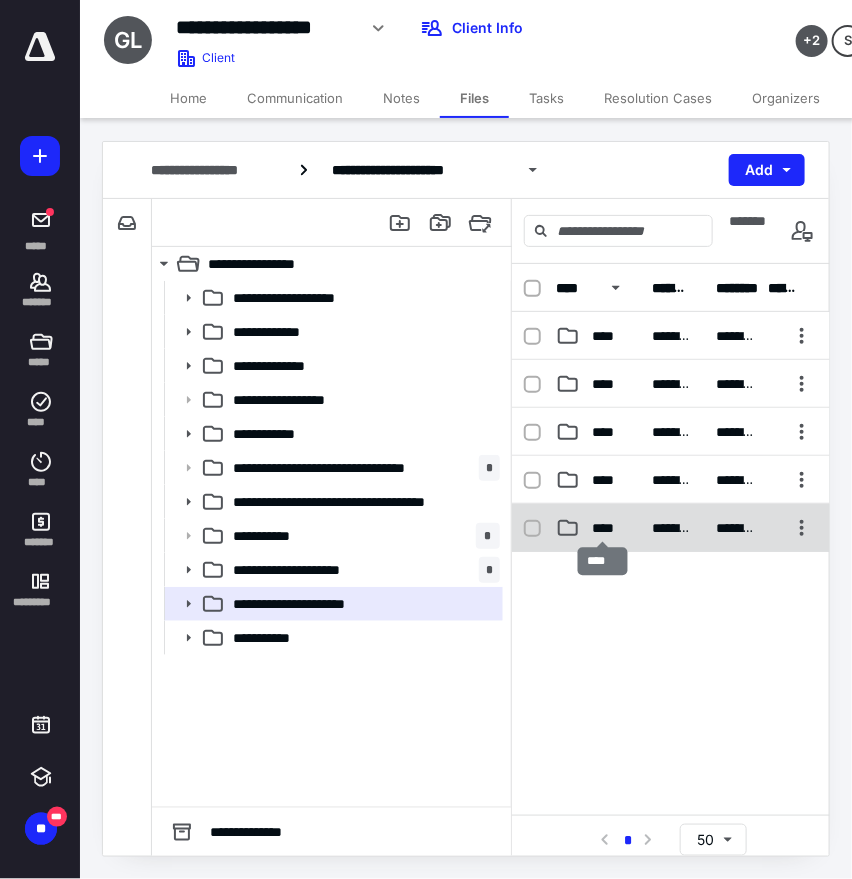 click on "**********" at bounding box center [671, 480] 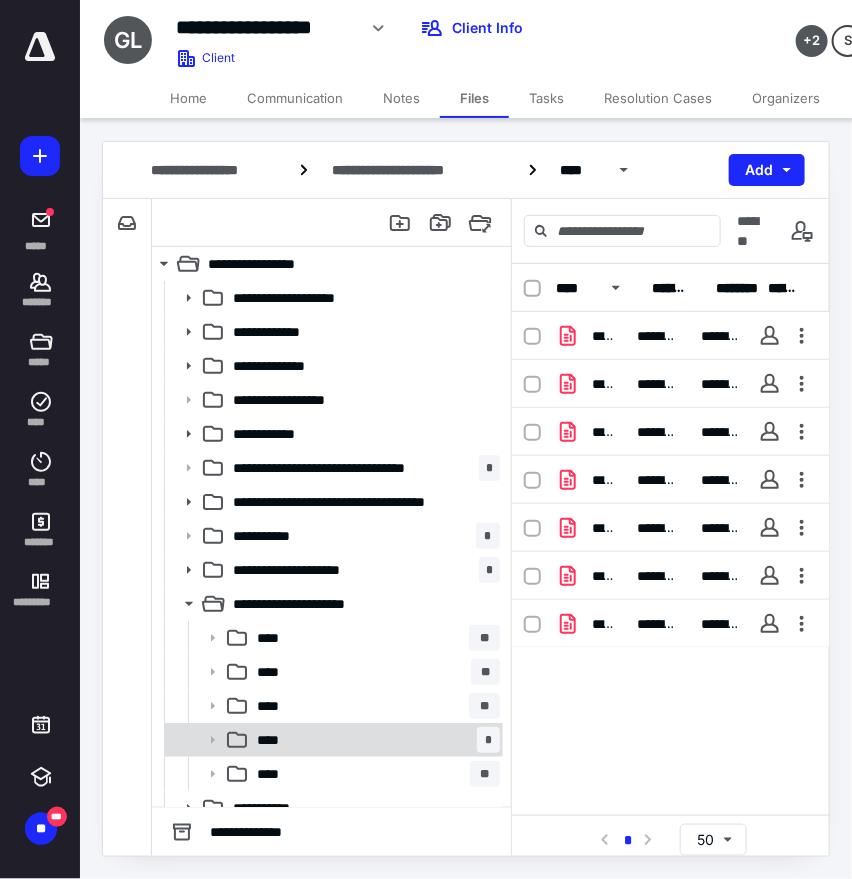 scroll, scrollTop: 17, scrollLeft: 0, axis: vertical 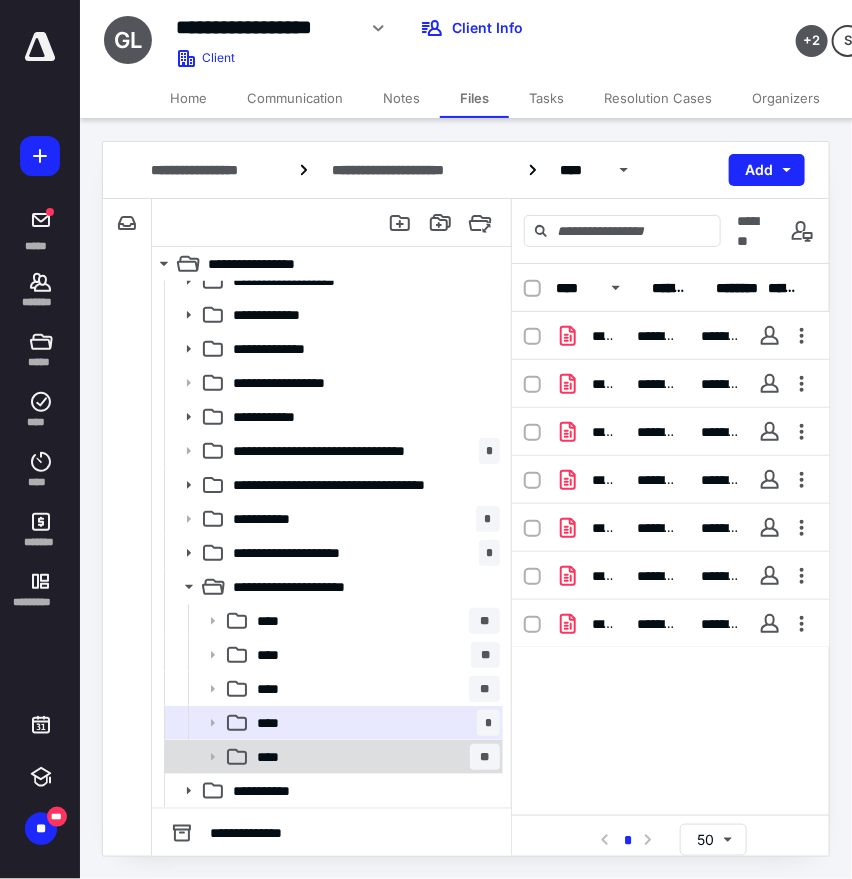 click on "**** **" at bounding box center [374, 757] 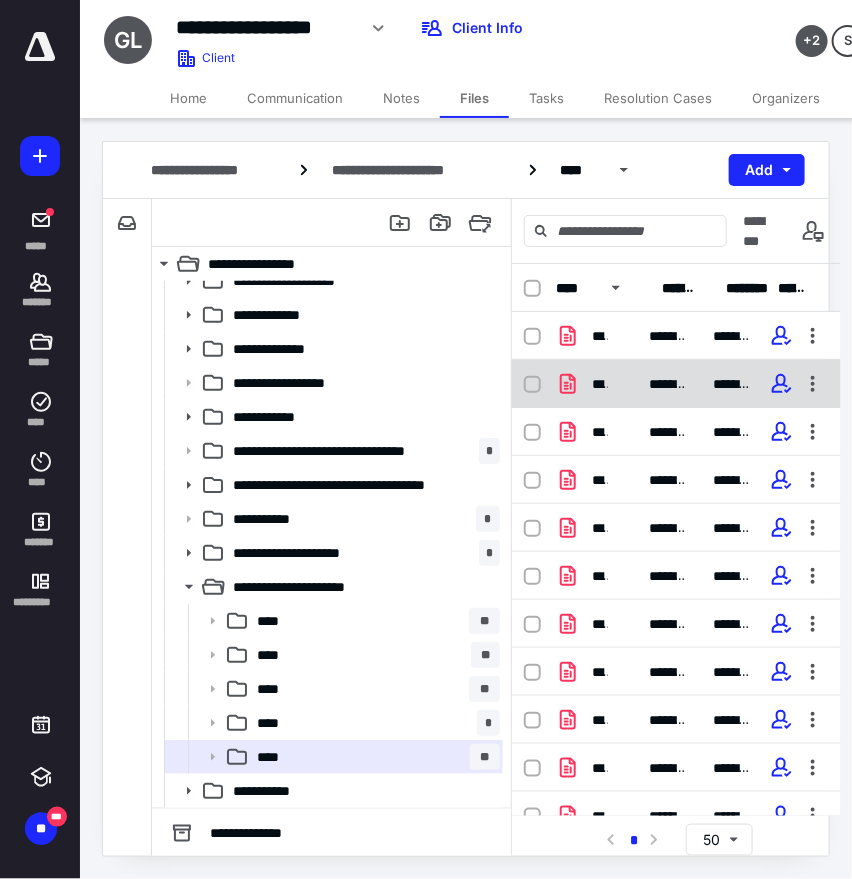 click on "**********" at bounding box center [600, 384] 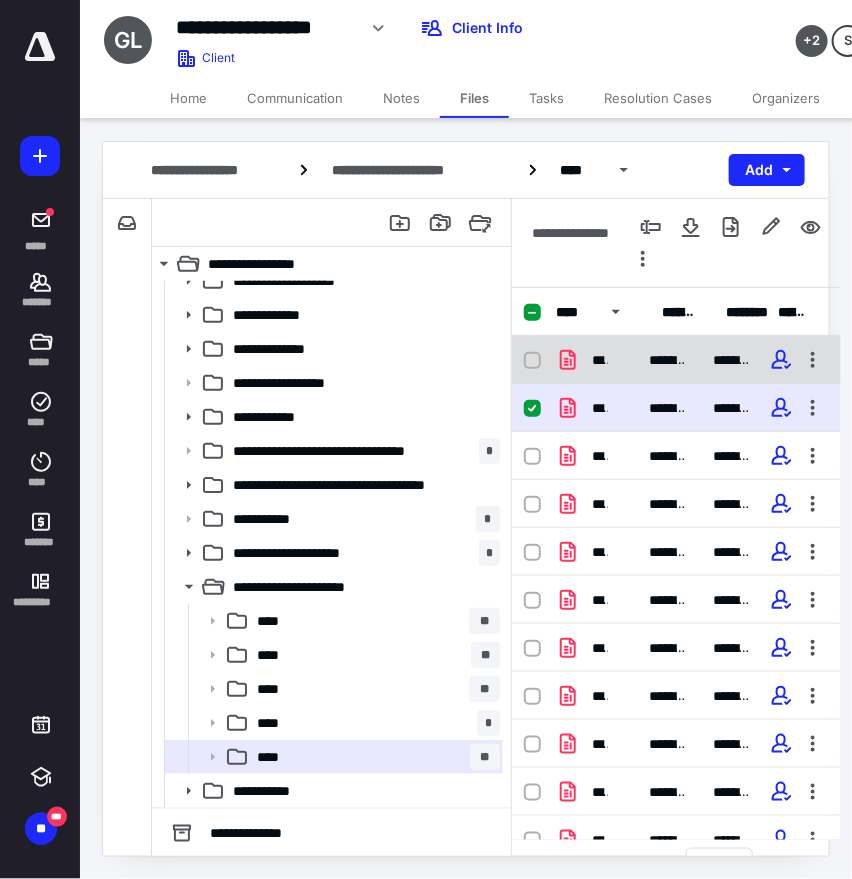 click on "**********" at bounding box center [600, 360] 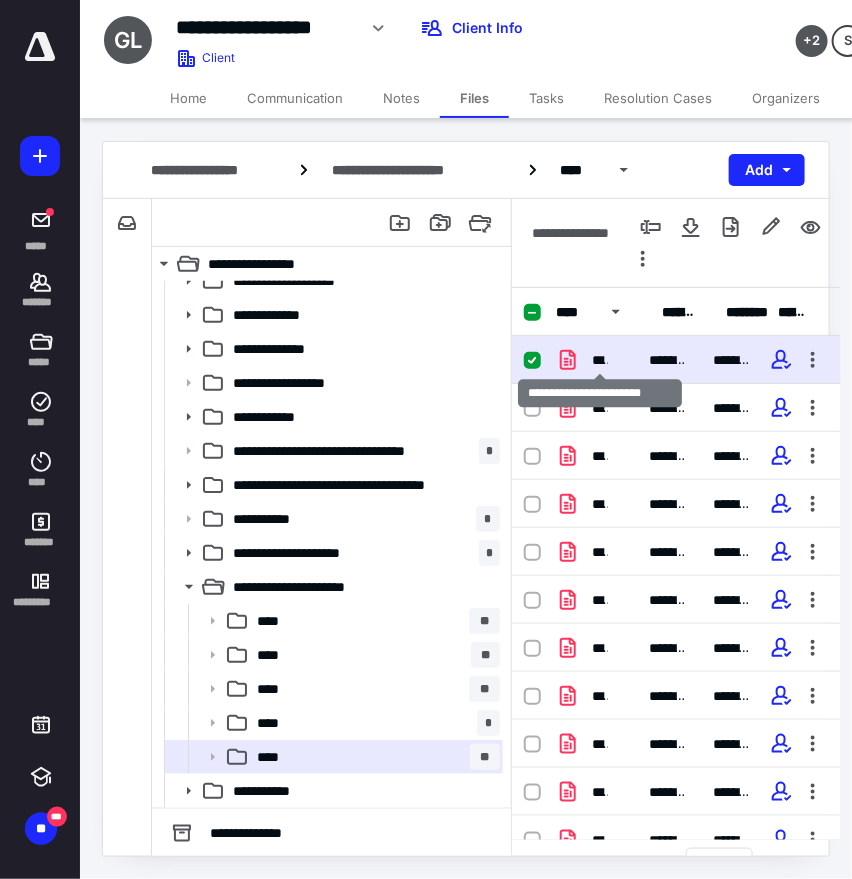 click on "**********" at bounding box center [600, 360] 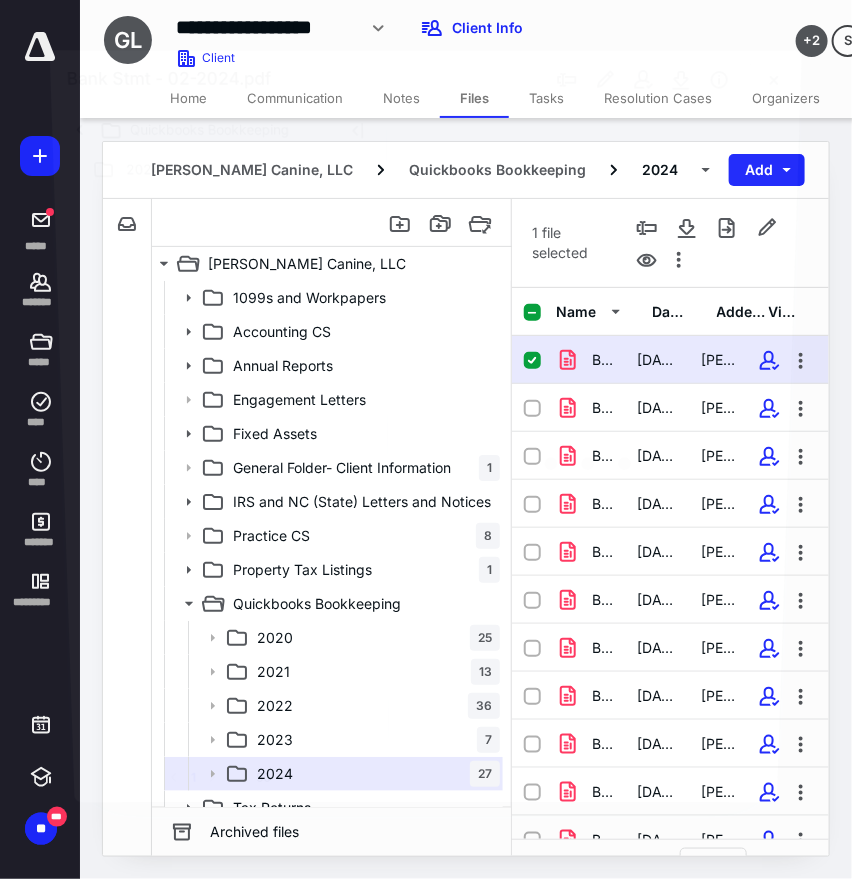 scroll, scrollTop: 17, scrollLeft: 0, axis: vertical 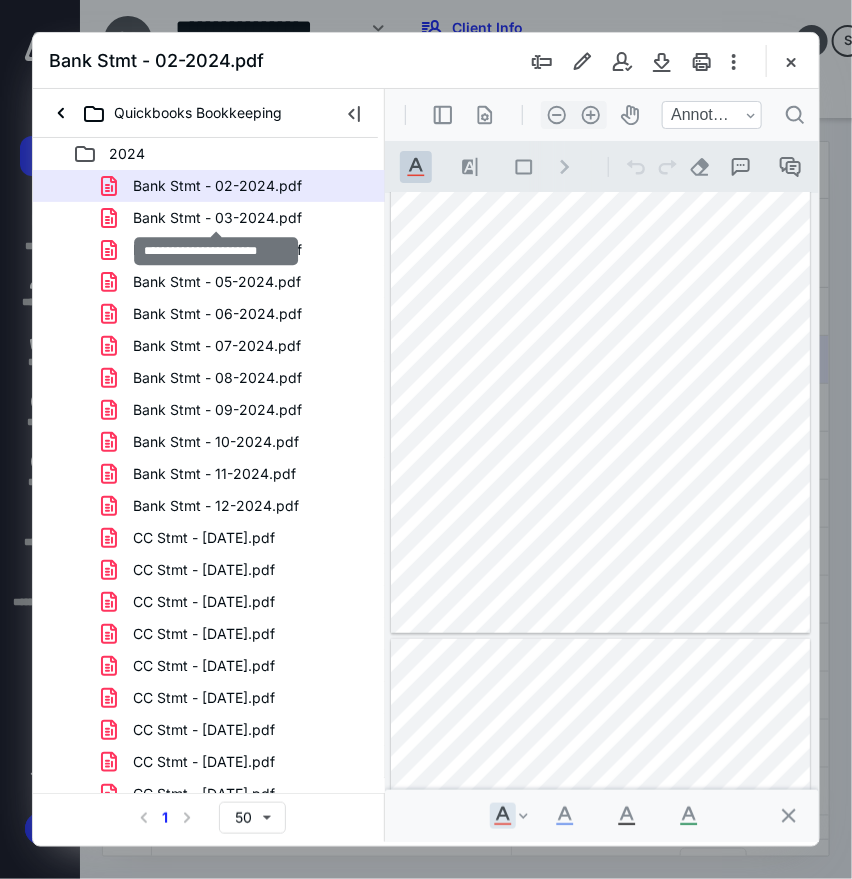 drag, startPoint x: 281, startPoint y: 217, endPoint x: 520, endPoint y: 716, distance: 553.28296 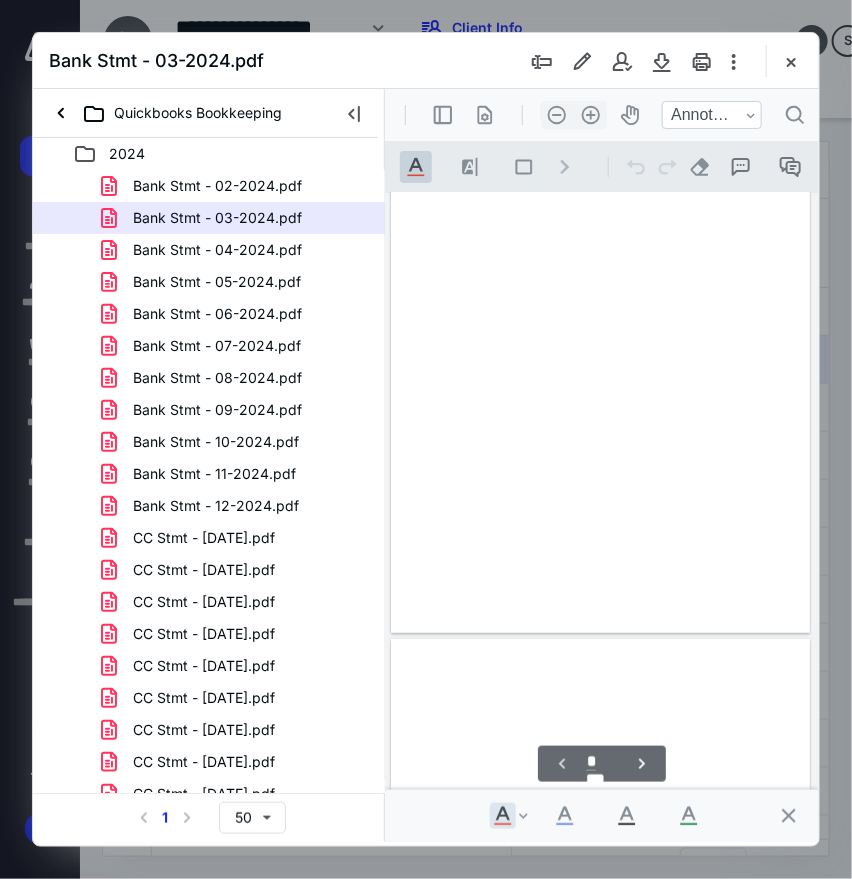 scroll, scrollTop: 106, scrollLeft: 0, axis: vertical 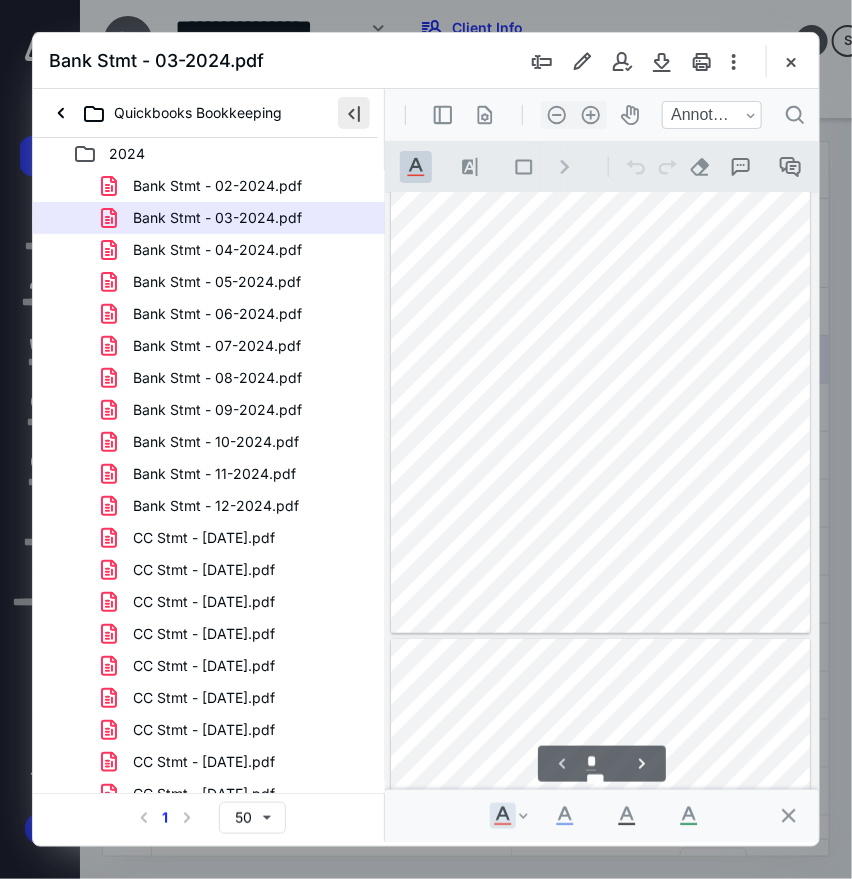 click at bounding box center [354, 113] 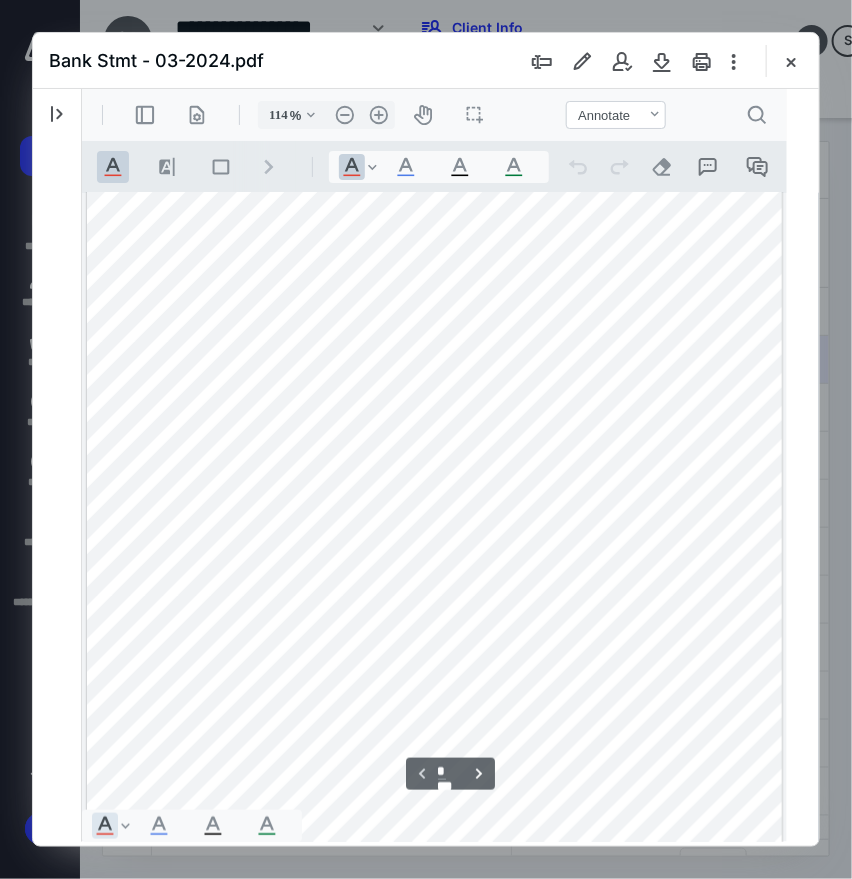 scroll, scrollTop: 108, scrollLeft: 0, axis: vertical 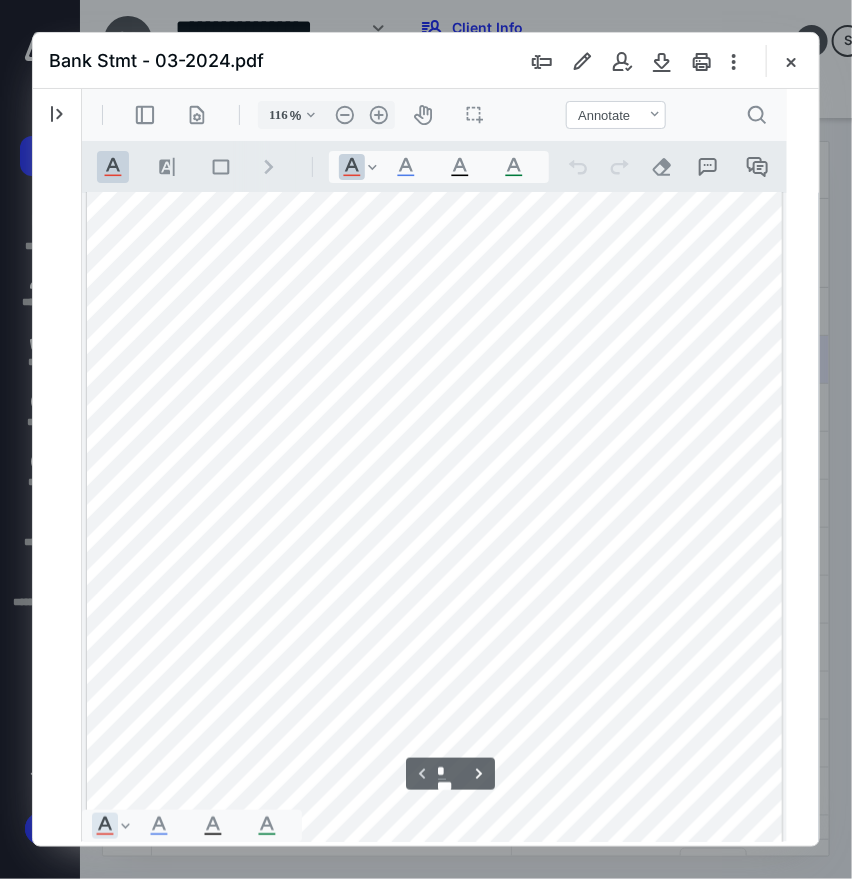 type on "117" 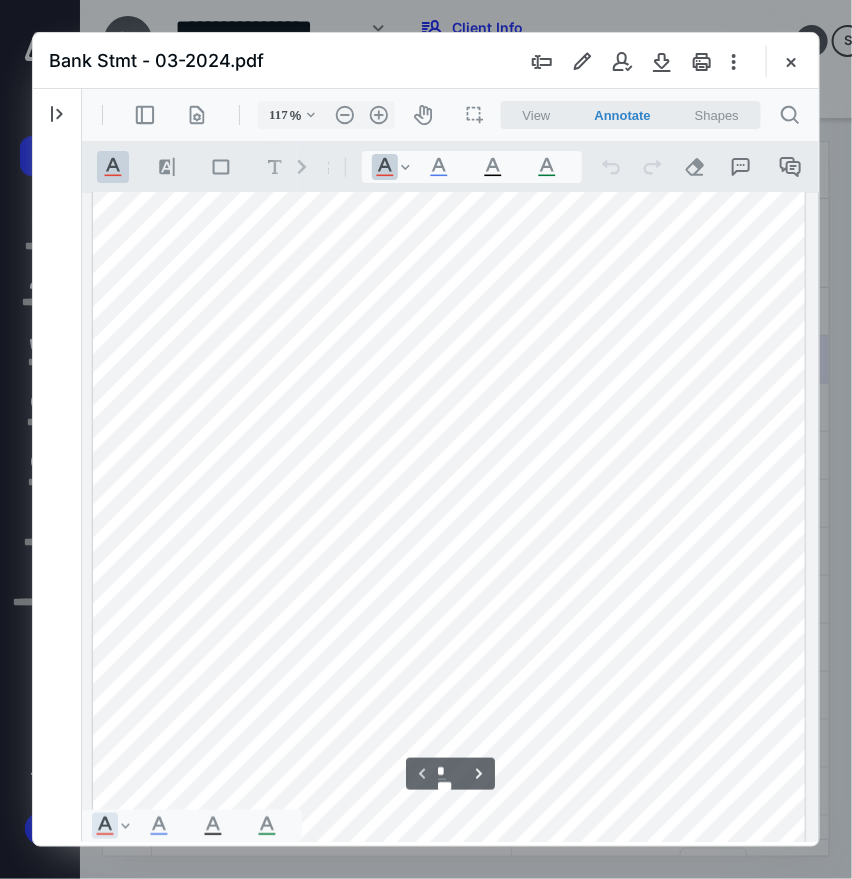 scroll, scrollTop: 552, scrollLeft: 0, axis: vertical 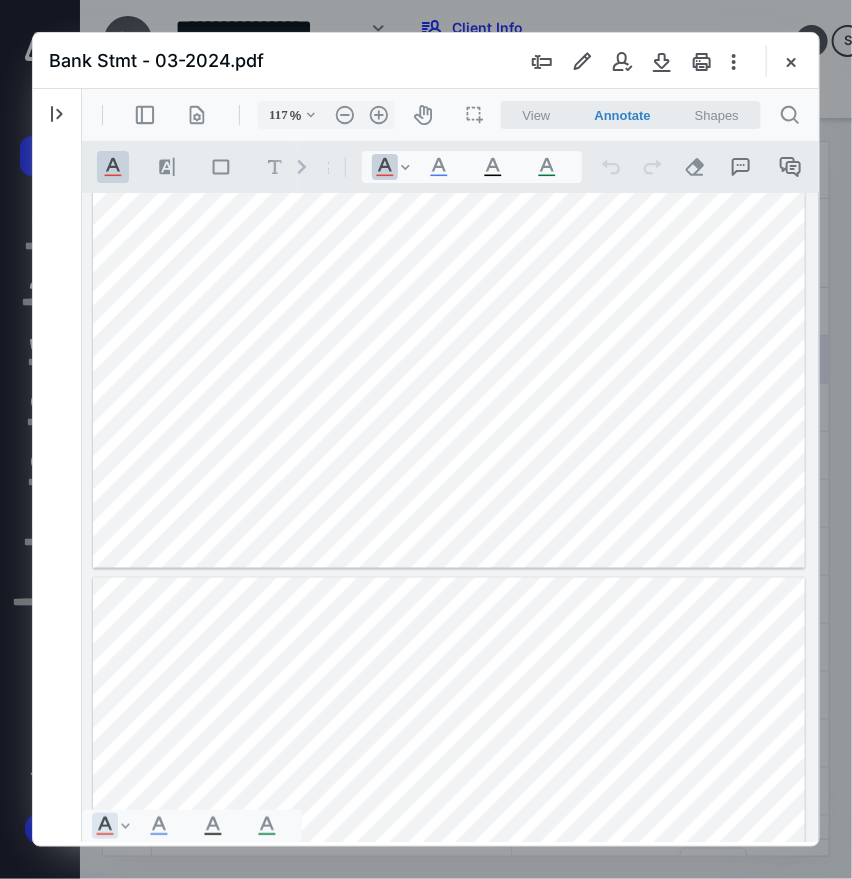 type on "*" 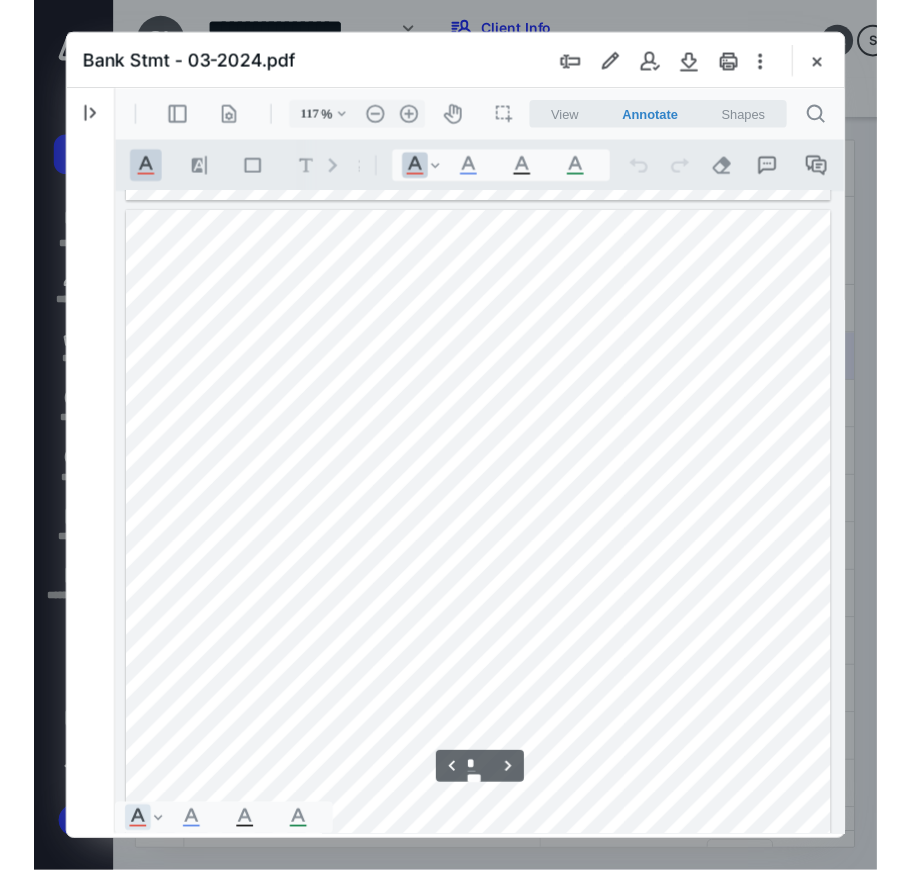 scroll, scrollTop: 922, scrollLeft: 0, axis: vertical 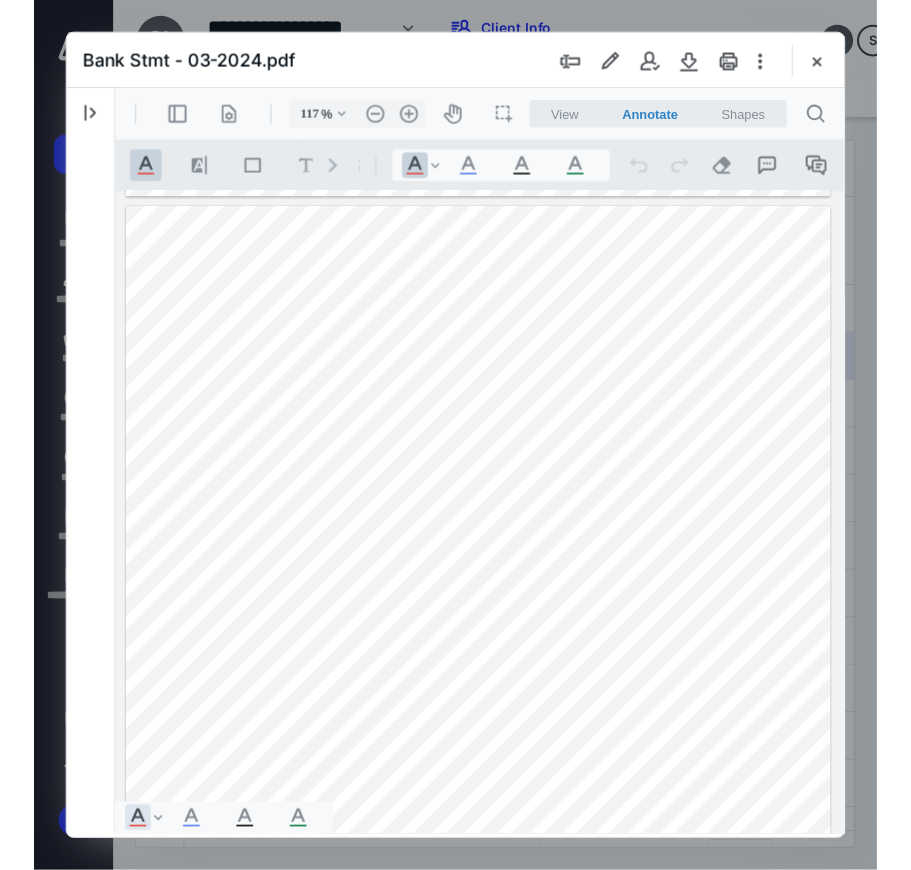 type on "126" 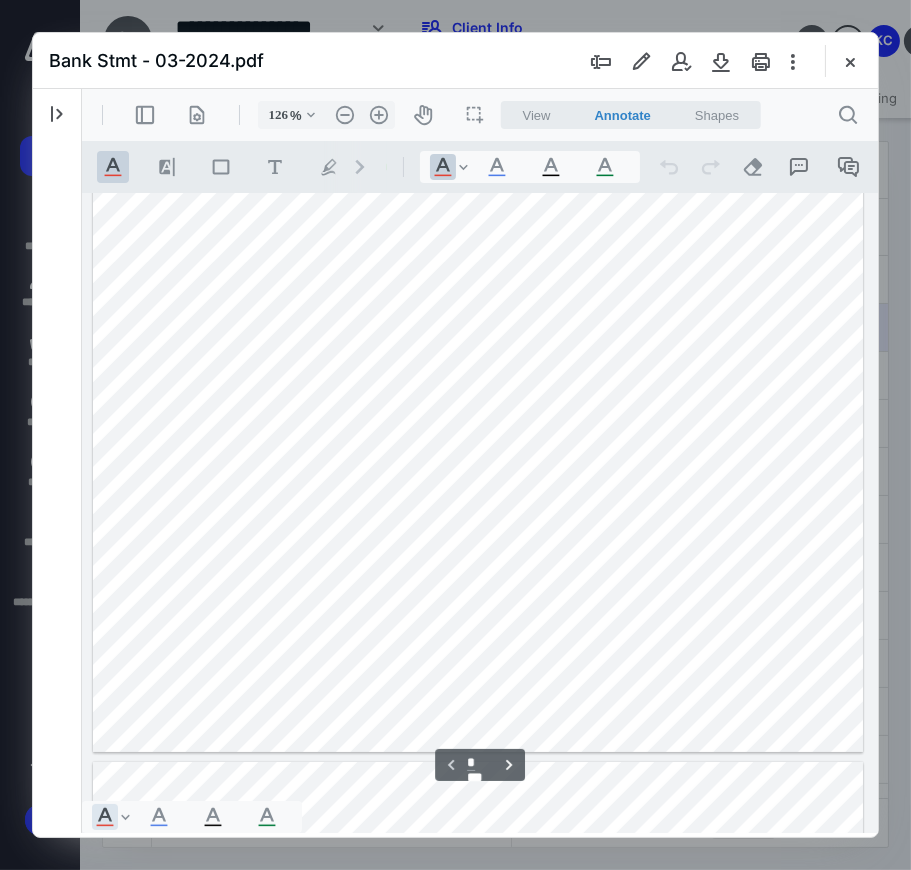scroll, scrollTop: 444, scrollLeft: 0, axis: vertical 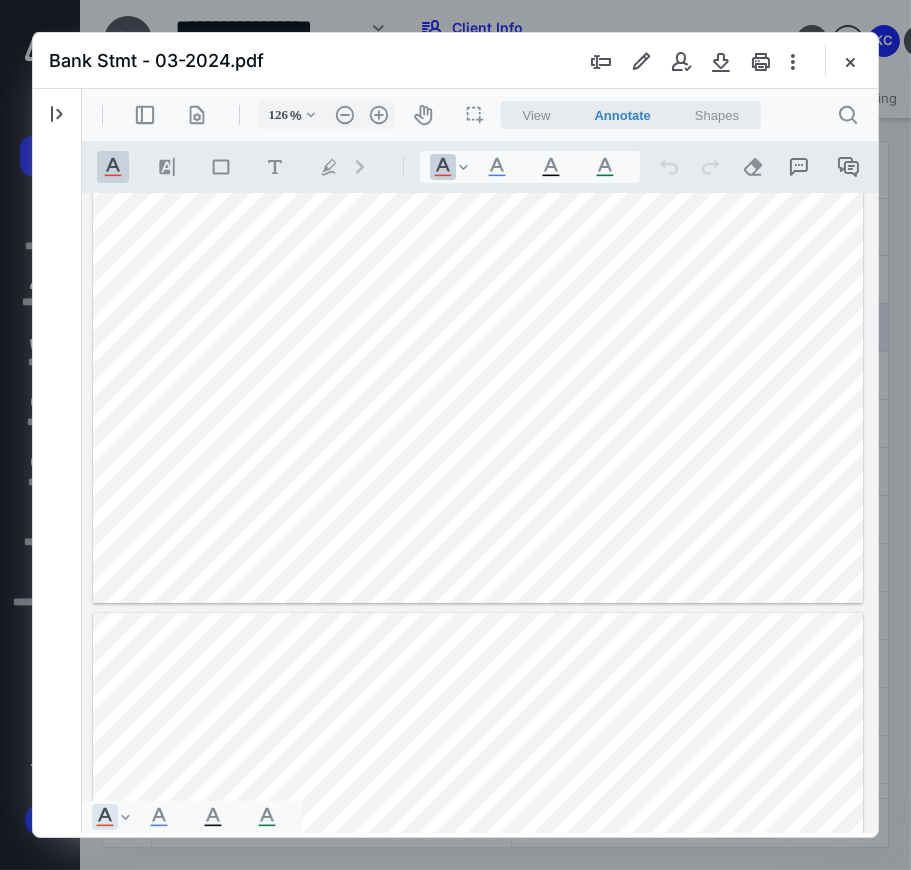type on "*" 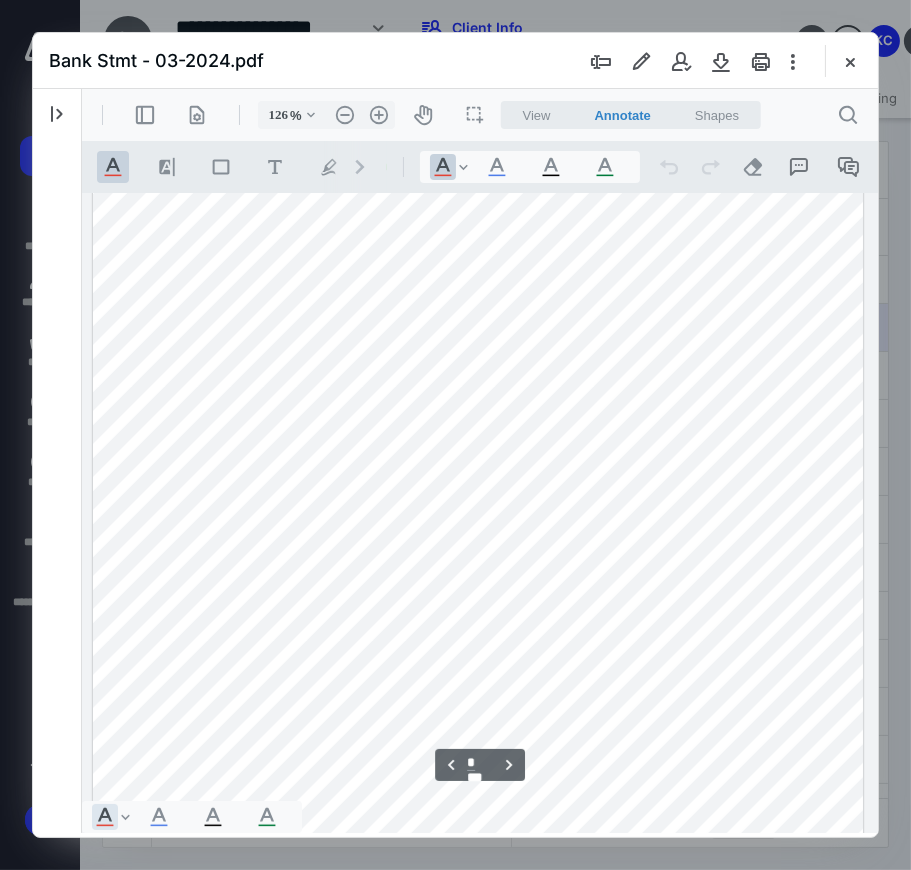 scroll, scrollTop: 1256, scrollLeft: 0, axis: vertical 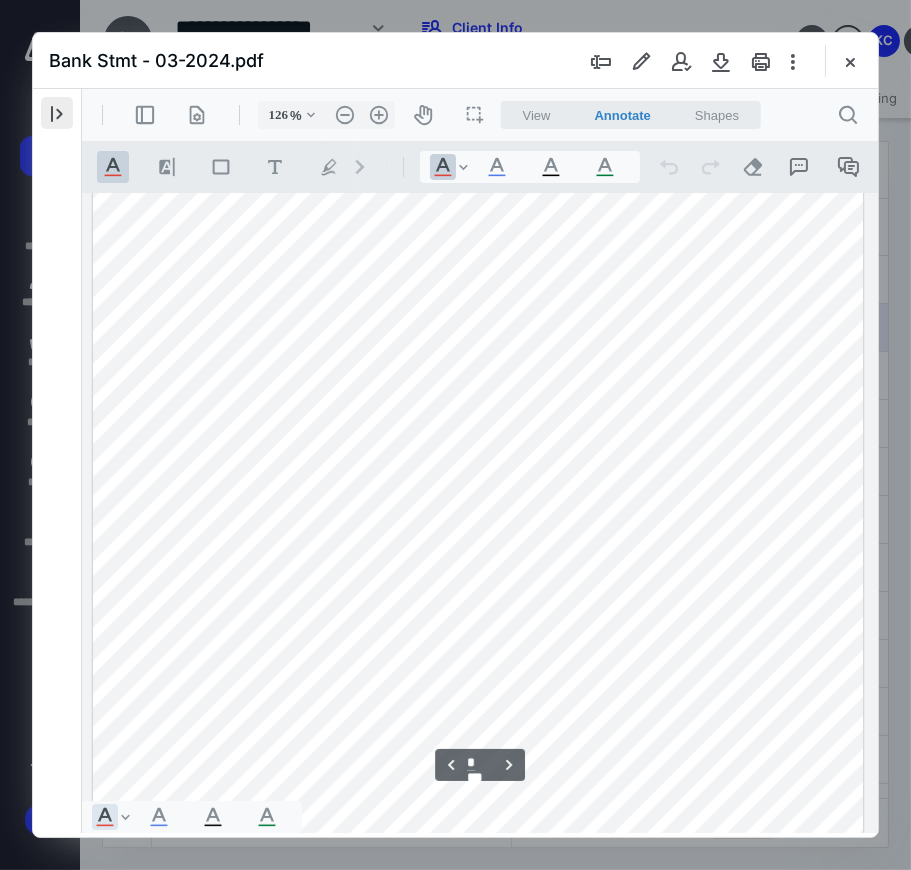 click at bounding box center (57, 113) 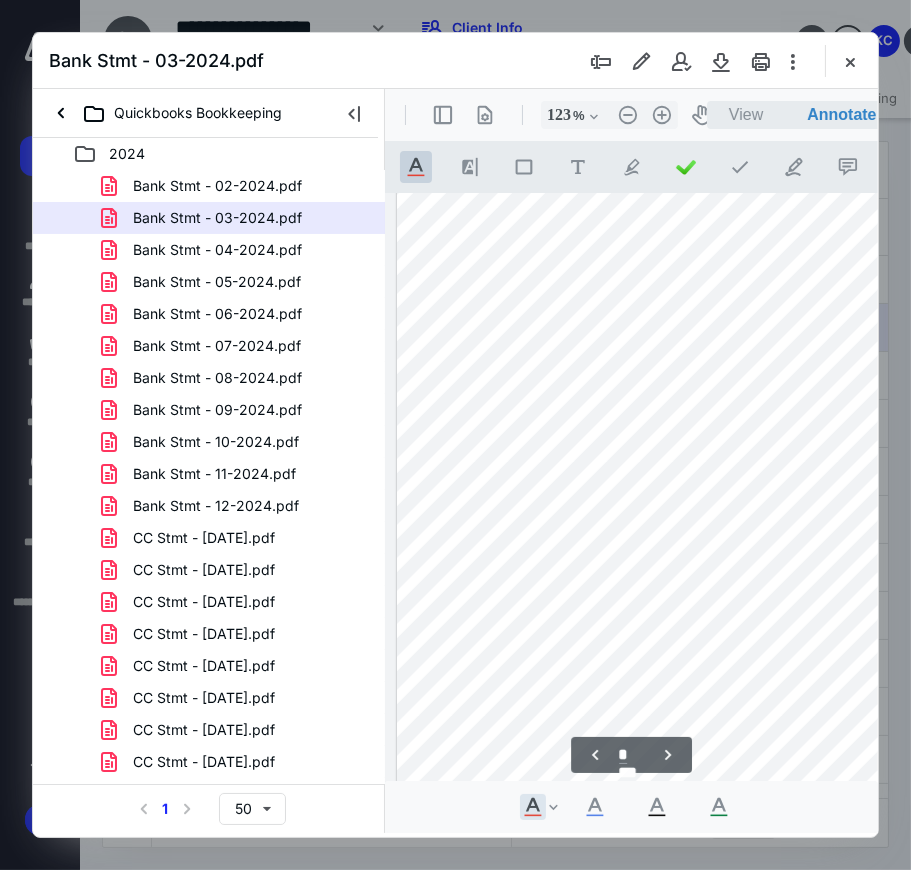 type on "115" 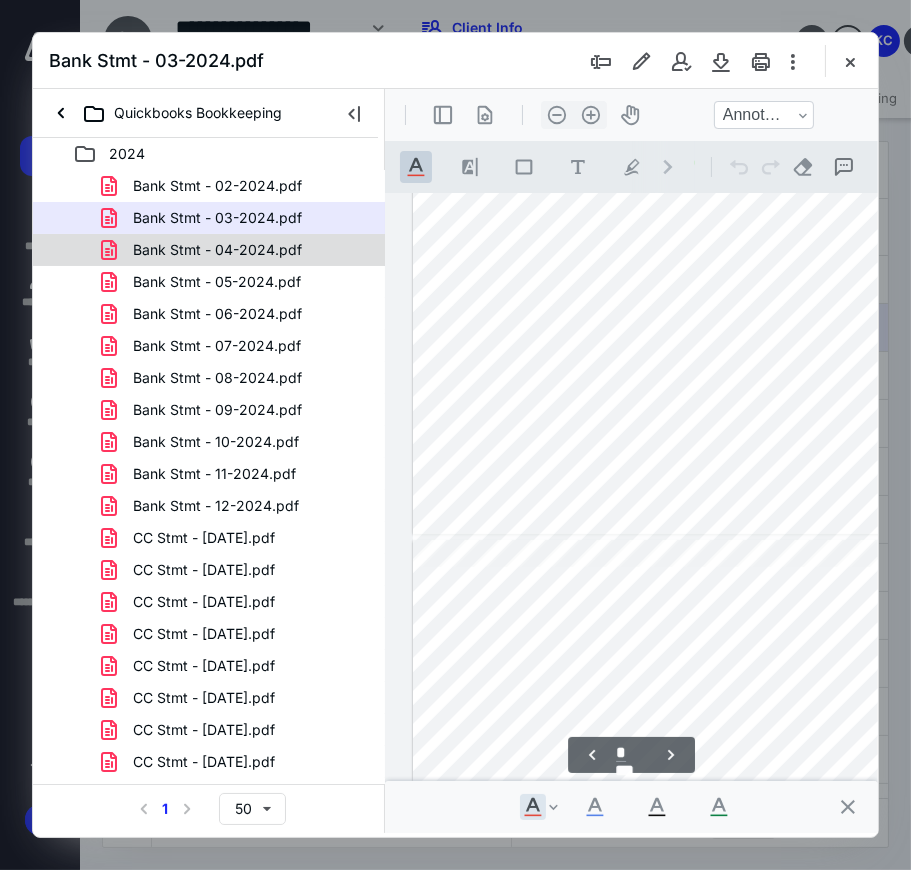 scroll, scrollTop: 862, scrollLeft: 0, axis: vertical 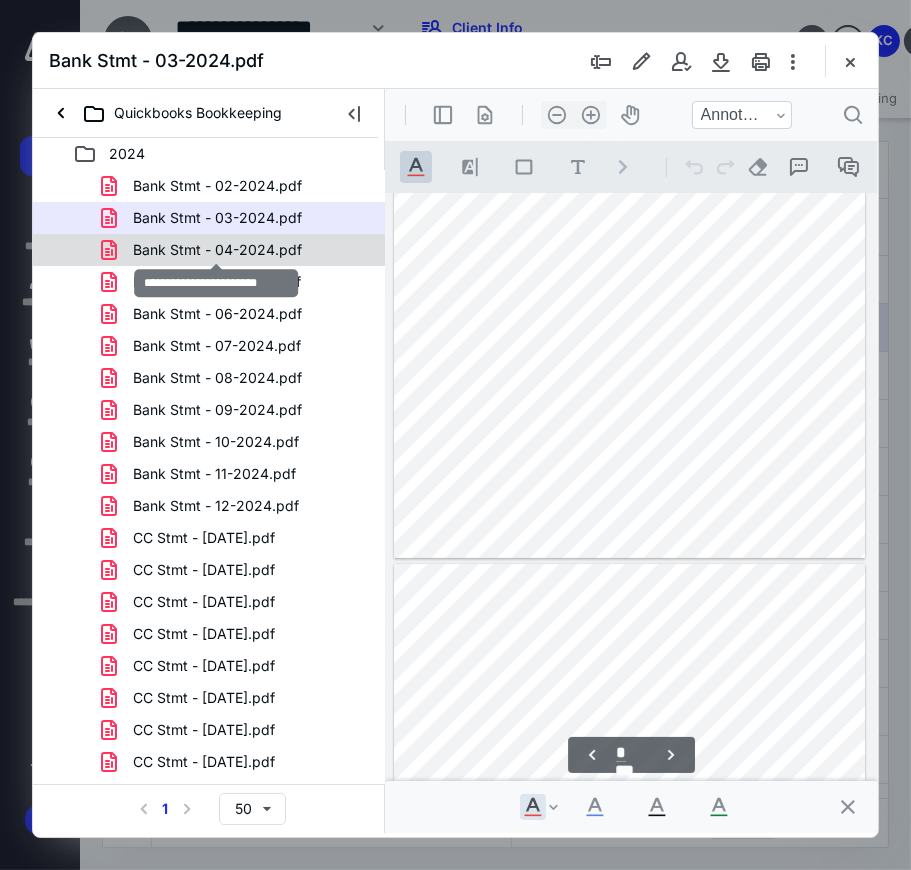 click on "Bank Stmt - 04-2024.pdf" at bounding box center (217, 250) 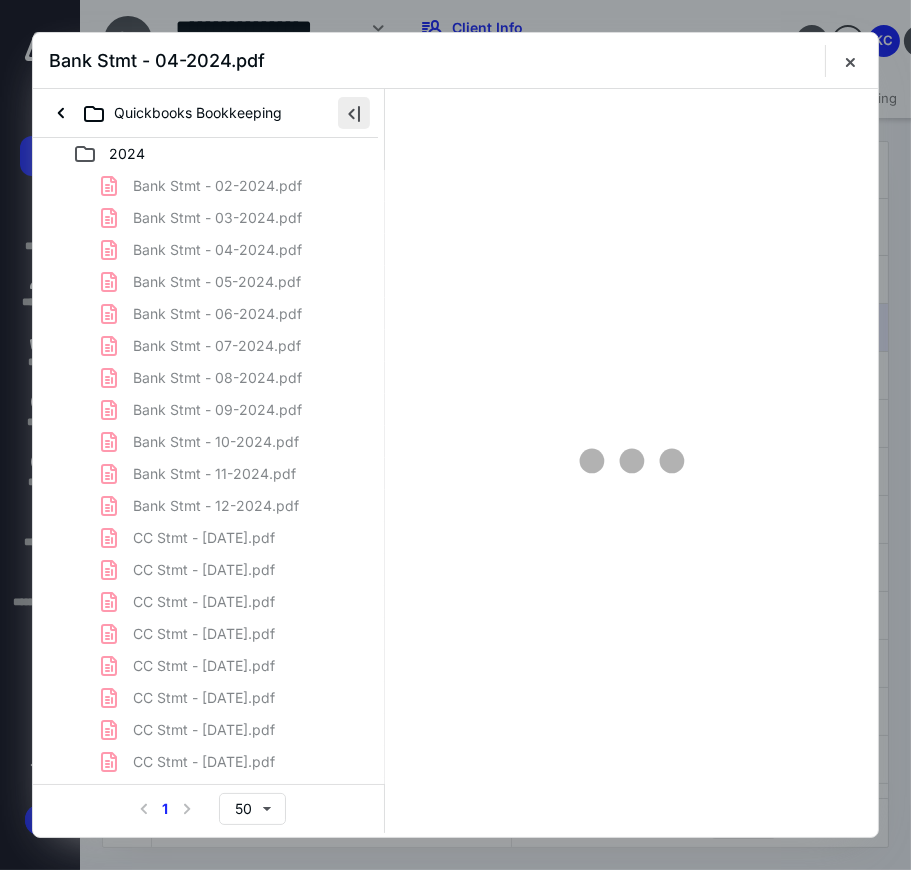 click at bounding box center [354, 113] 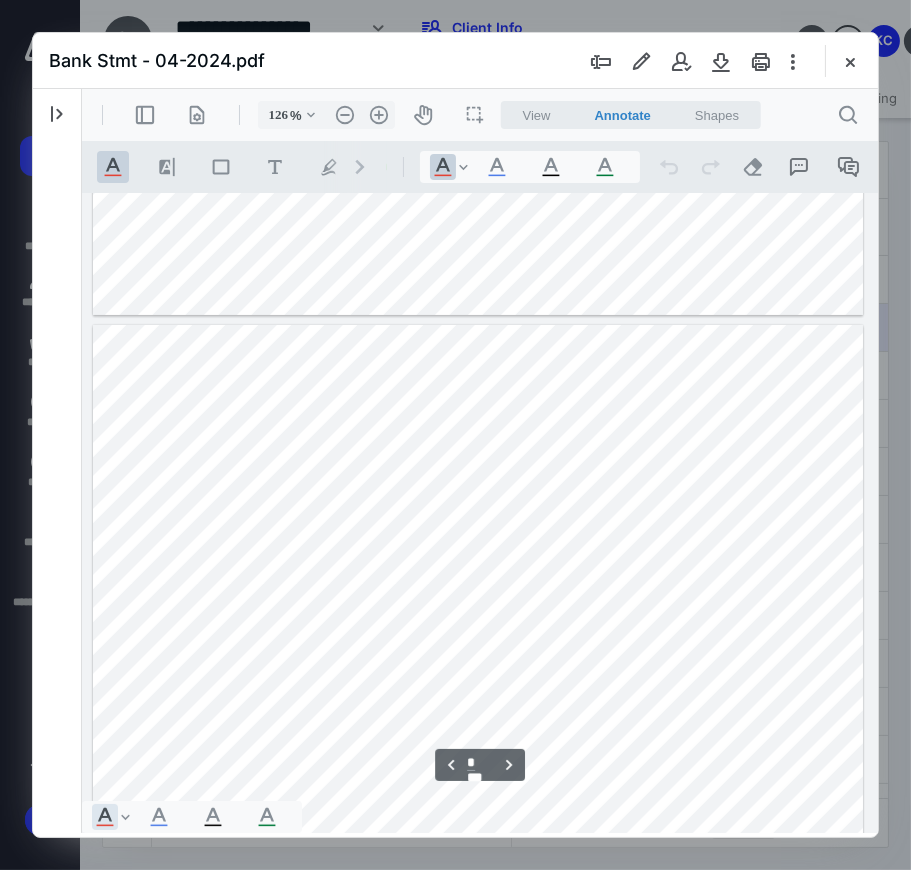 scroll, scrollTop: 889, scrollLeft: 0, axis: vertical 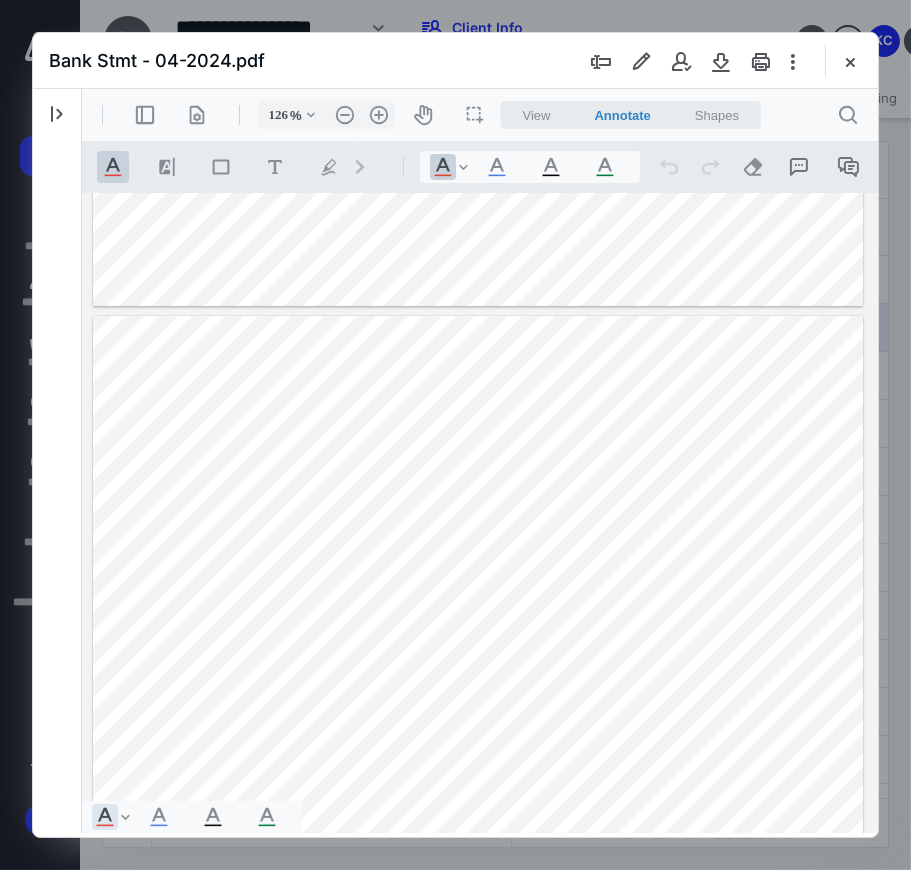 drag, startPoint x: 630, startPoint y: 611, endPoint x: 617, endPoint y: 622, distance: 17.029387 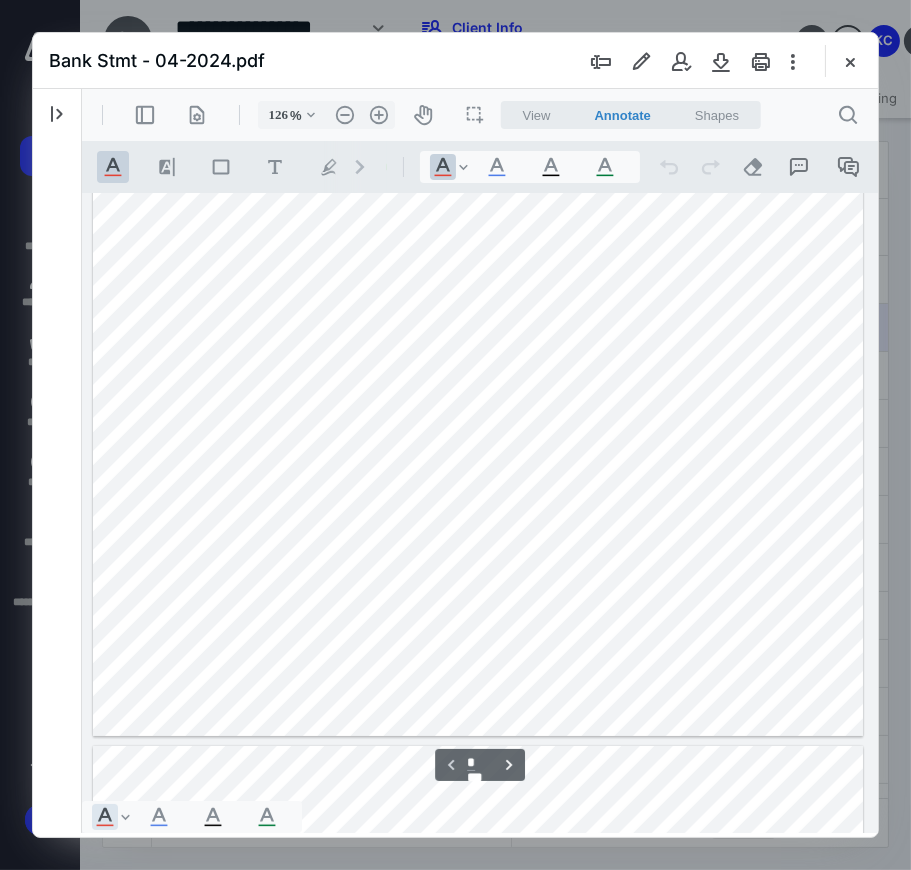 scroll, scrollTop: 445, scrollLeft: 0, axis: vertical 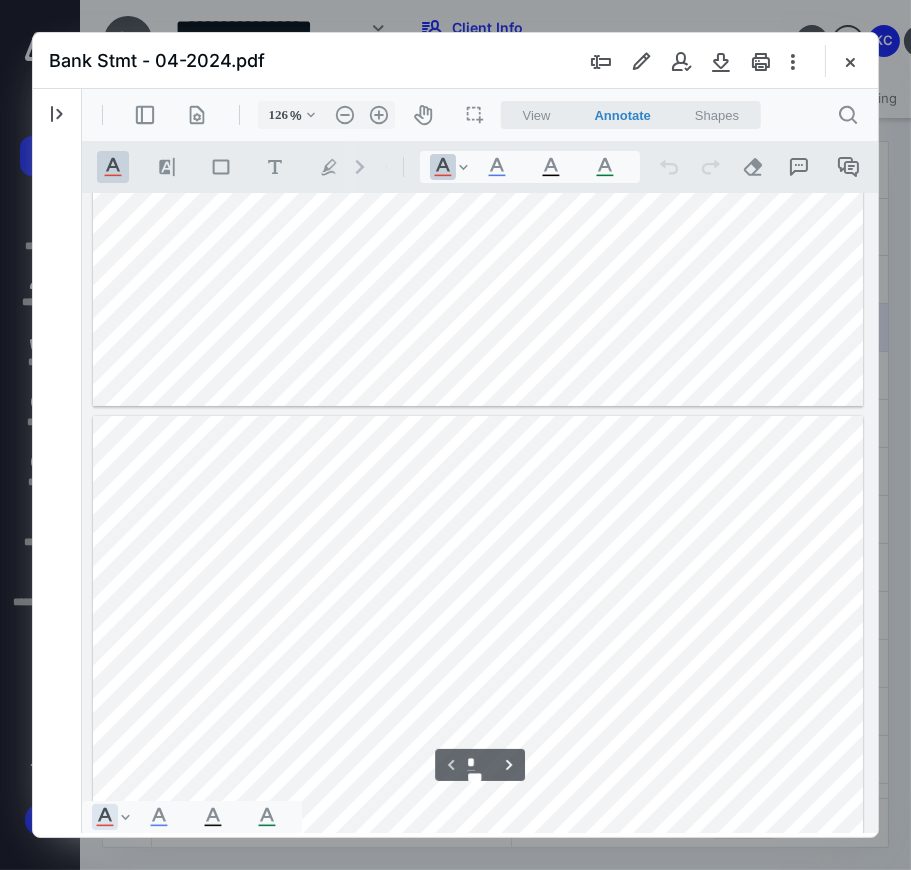type on "*" 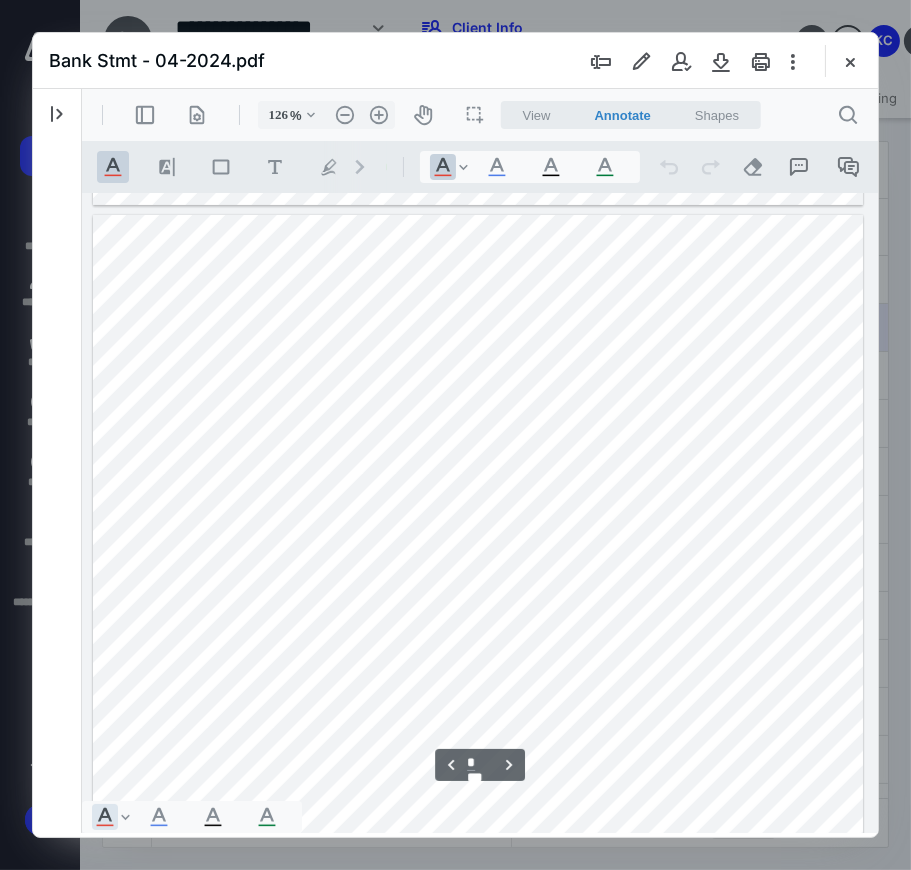scroll, scrollTop: 1000, scrollLeft: 0, axis: vertical 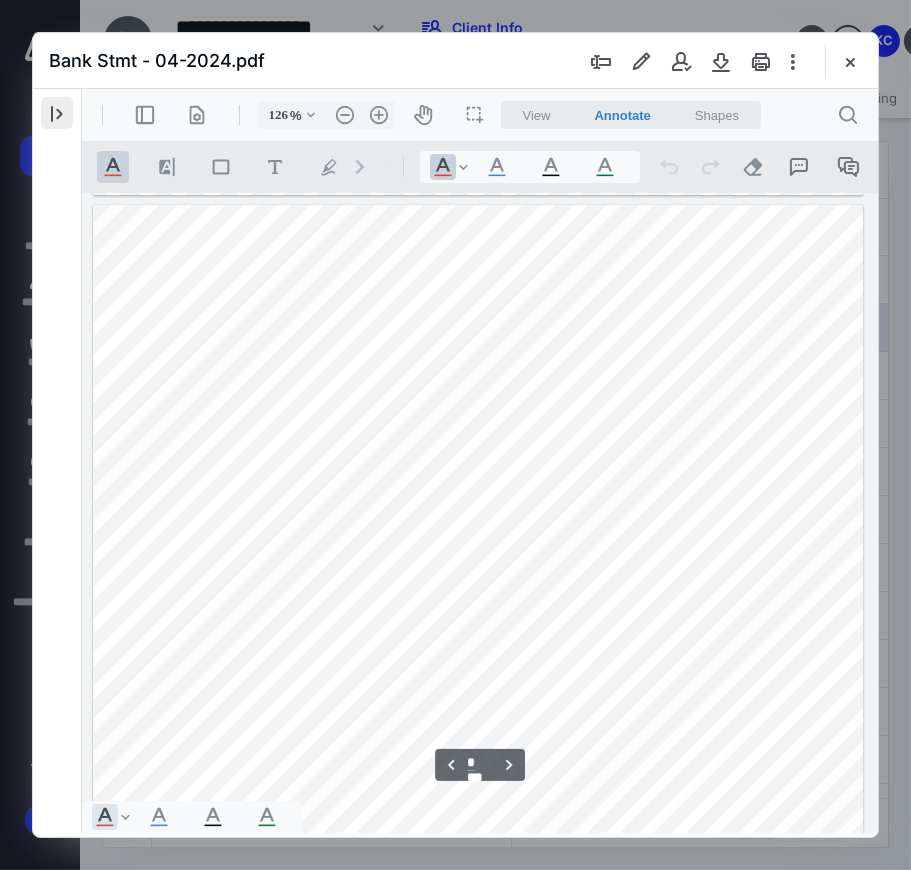 click at bounding box center (57, 113) 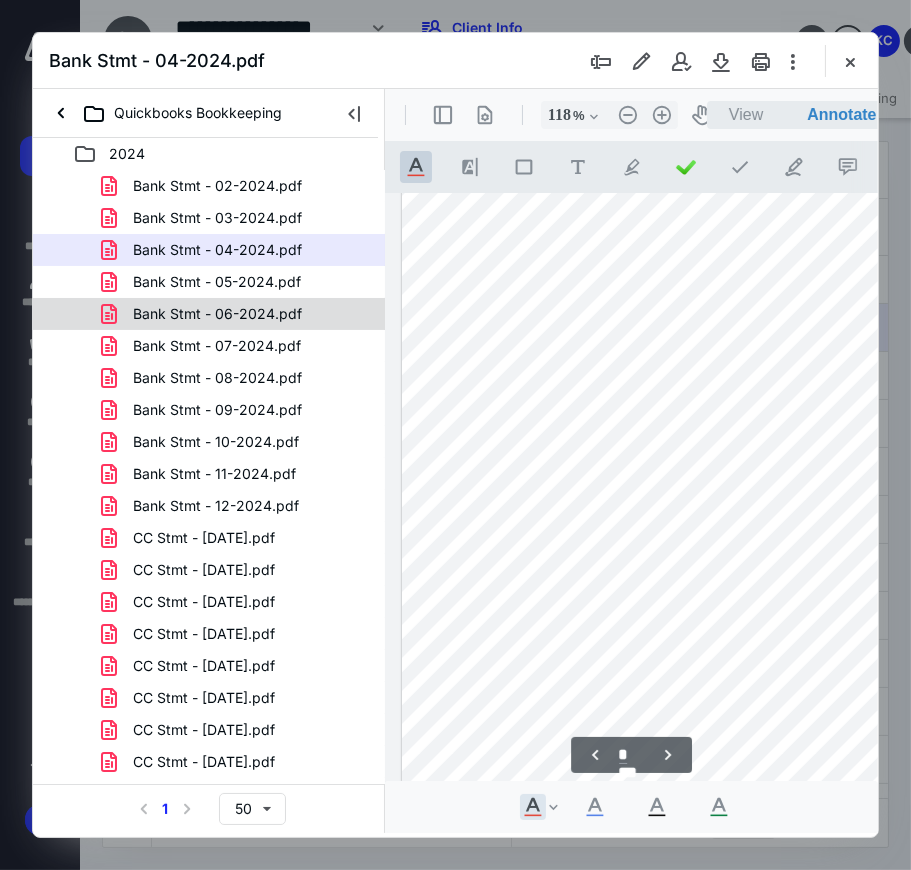 type on "113" 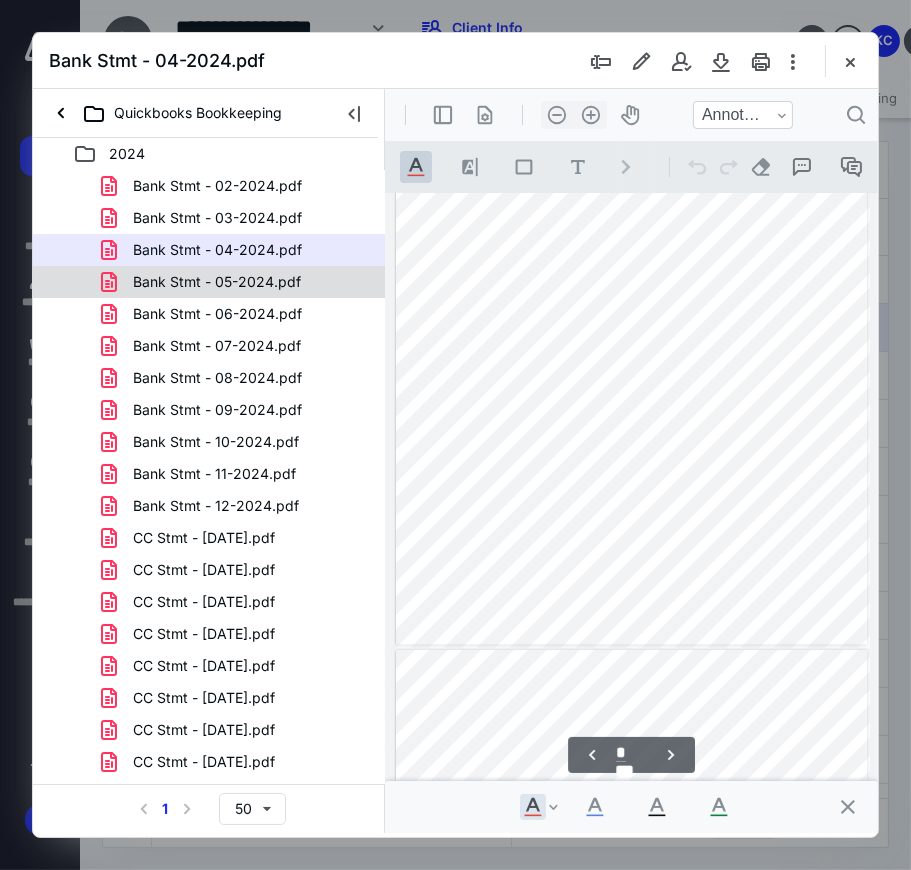 scroll, scrollTop: 608, scrollLeft: 0, axis: vertical 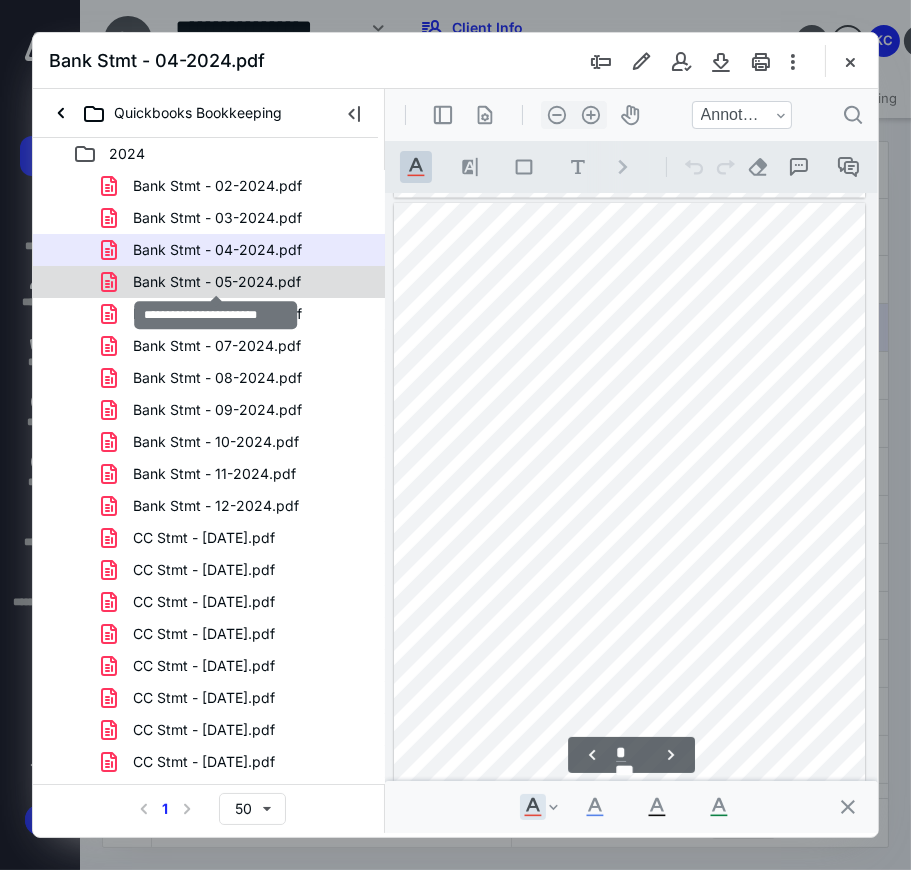 click on "Bank Stmt - 05-2024.pdf" at bounding box center (217, 282) 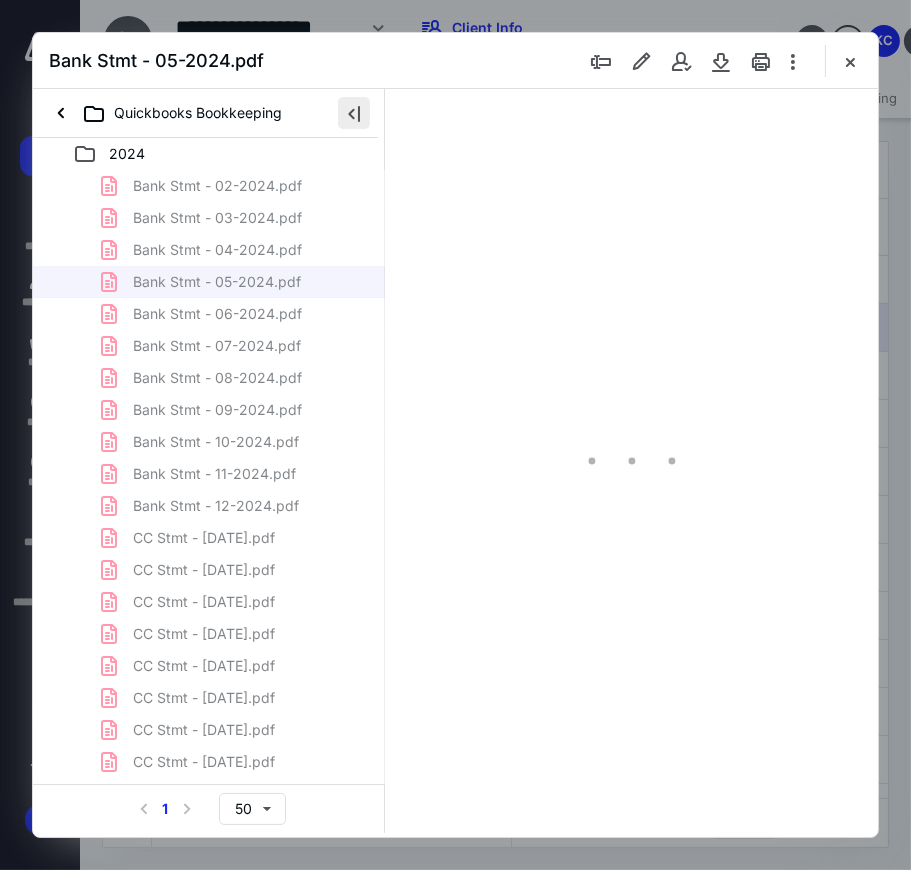 click at bounding box center (354, 113) 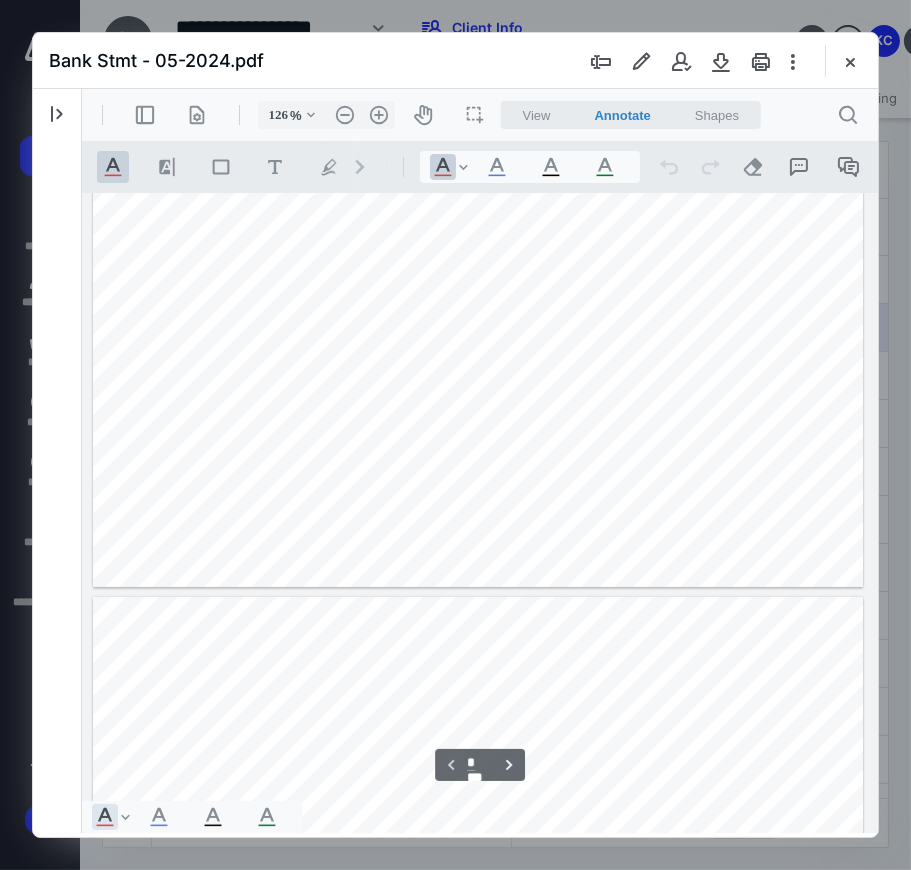 scroll, scrollTop: 109, scrollLeft: 0, axis: vertical 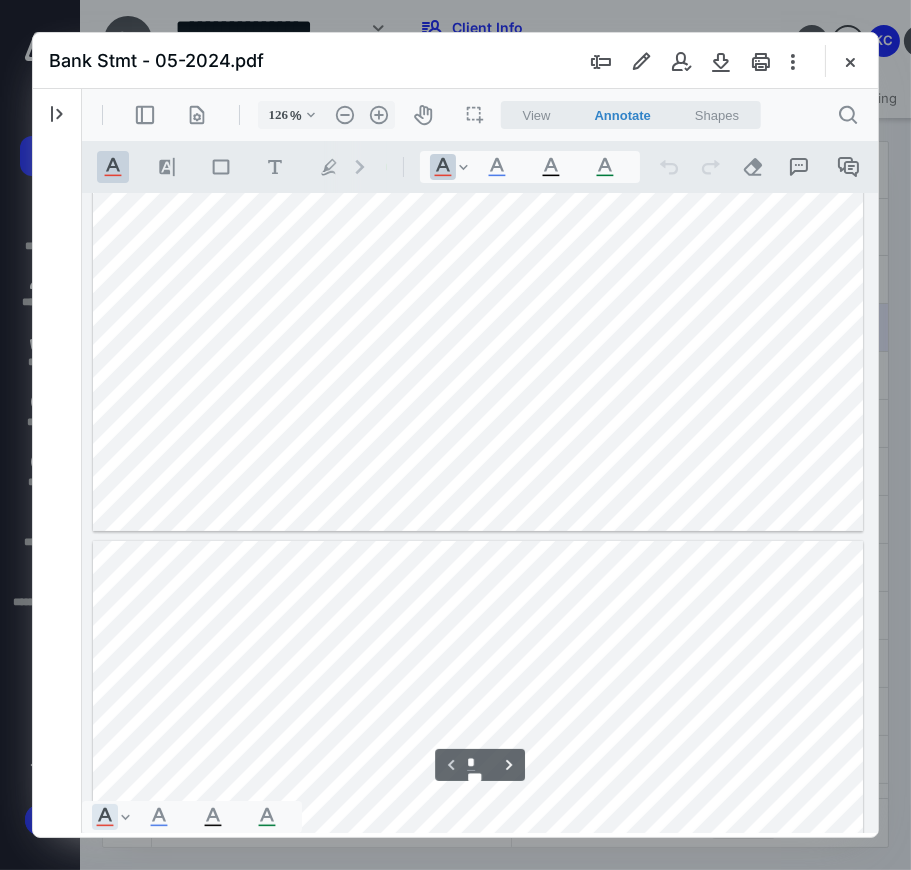 type on "*" 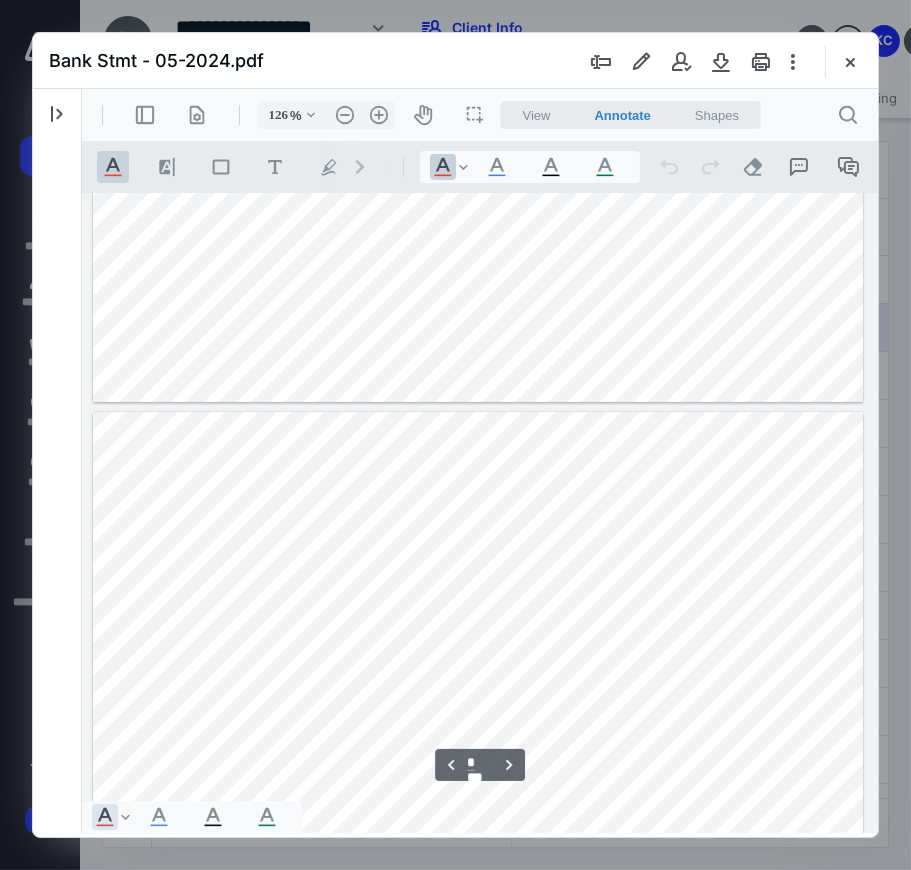 scroll, scrollTop: 776, scrollLeft: 0, axis: vertical 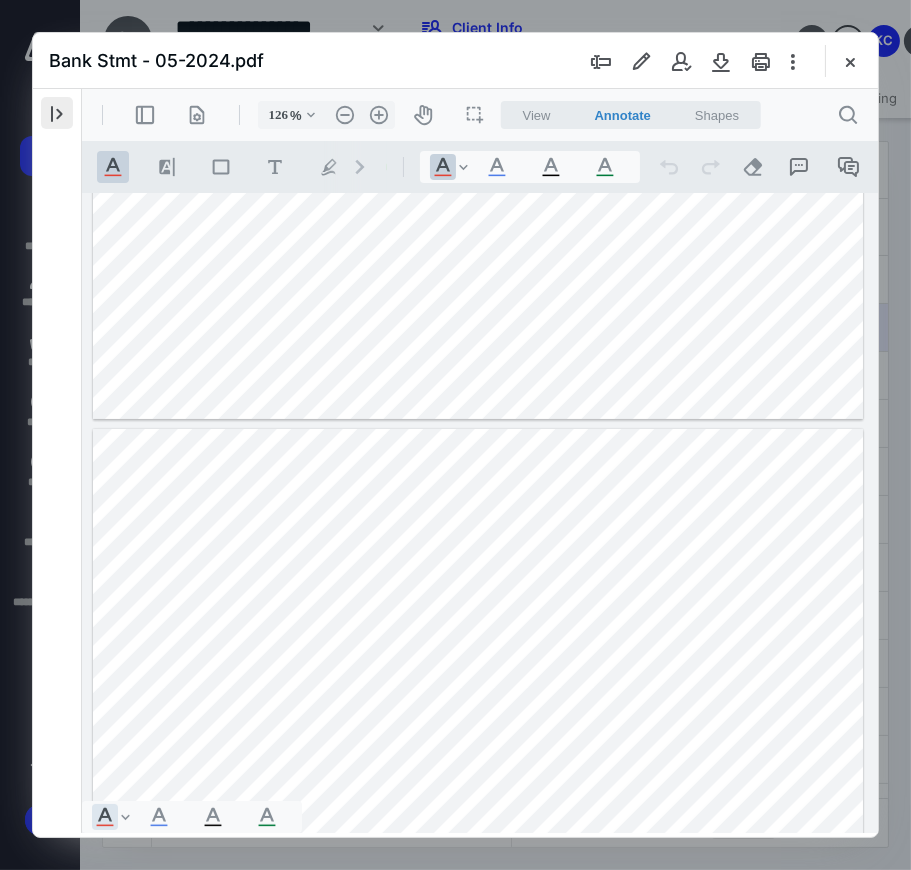 click at bounding box center [57, 113] 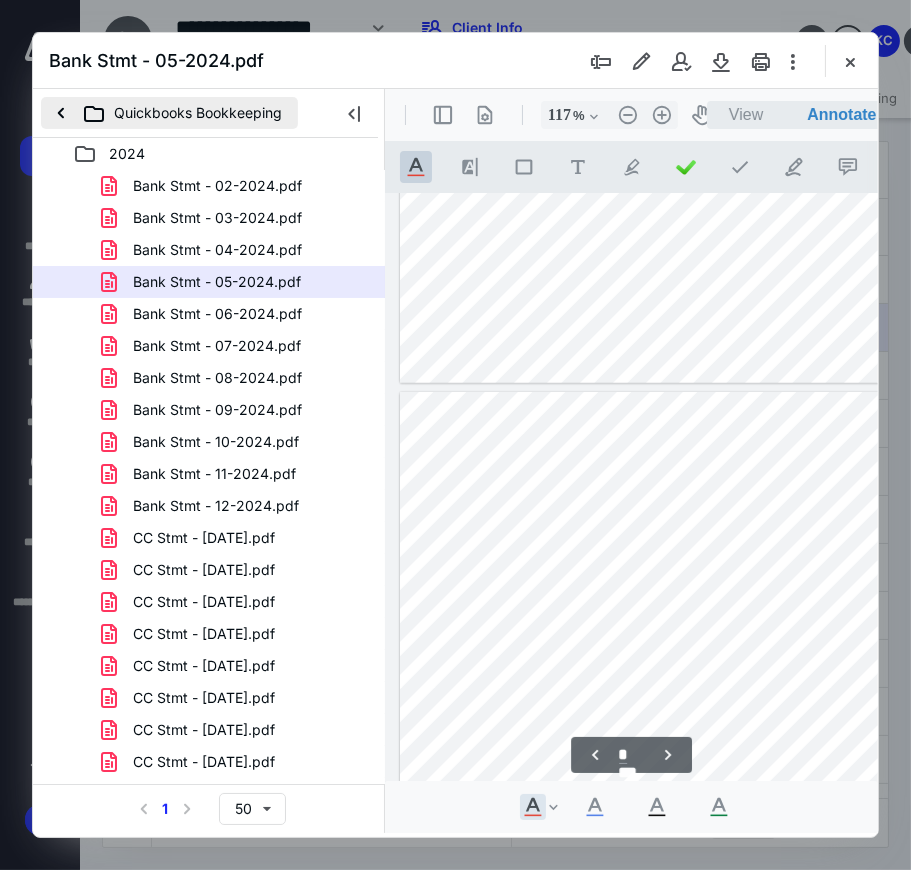 click on "Quickbooks Bookkeeping" at bounding box center [169, 113] 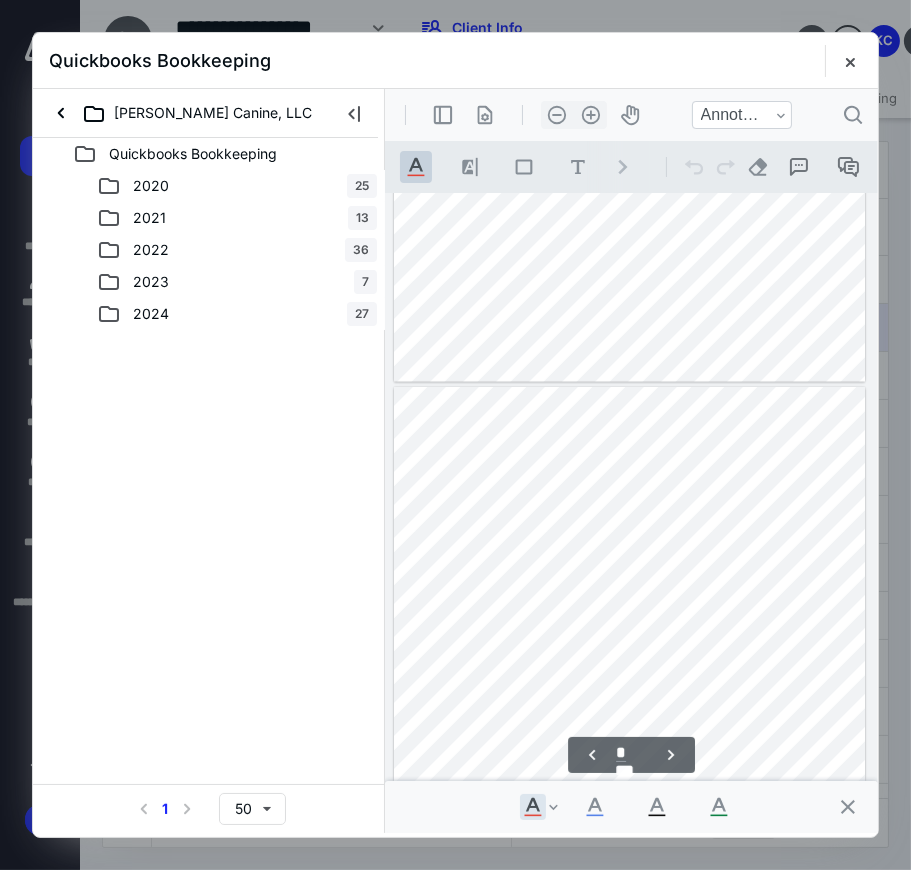scroll, scrollTop: 383, scrollLeft: 0, axis: vertical 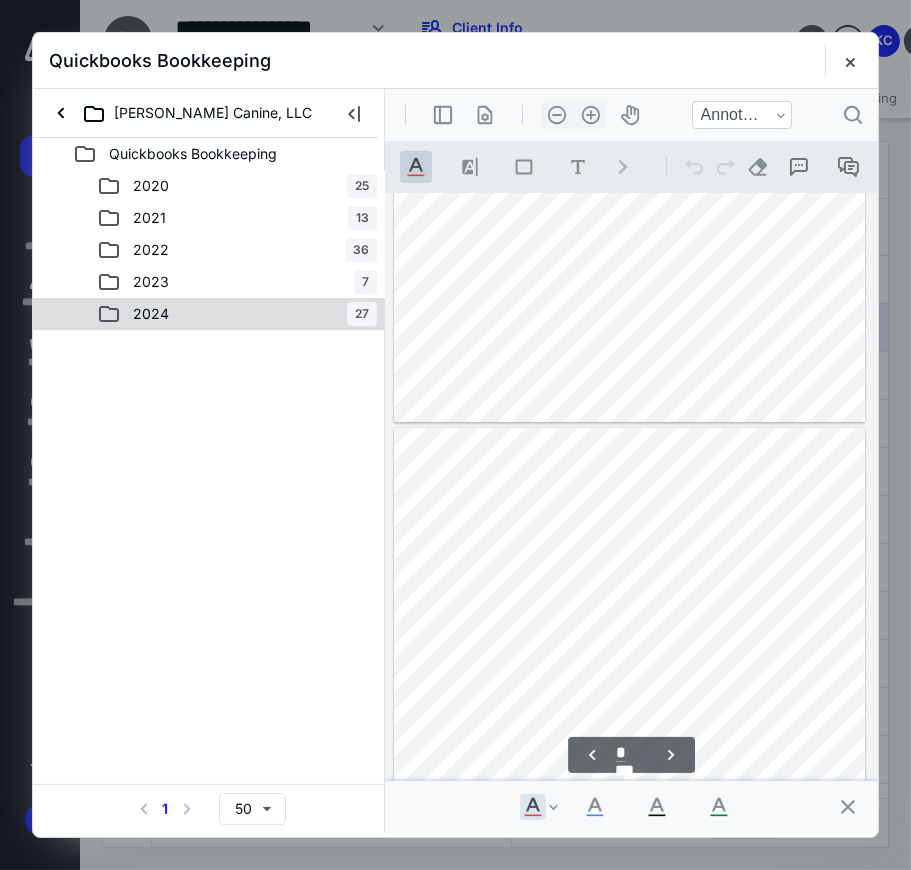 click on "2024" at bounding box center [151, 314] 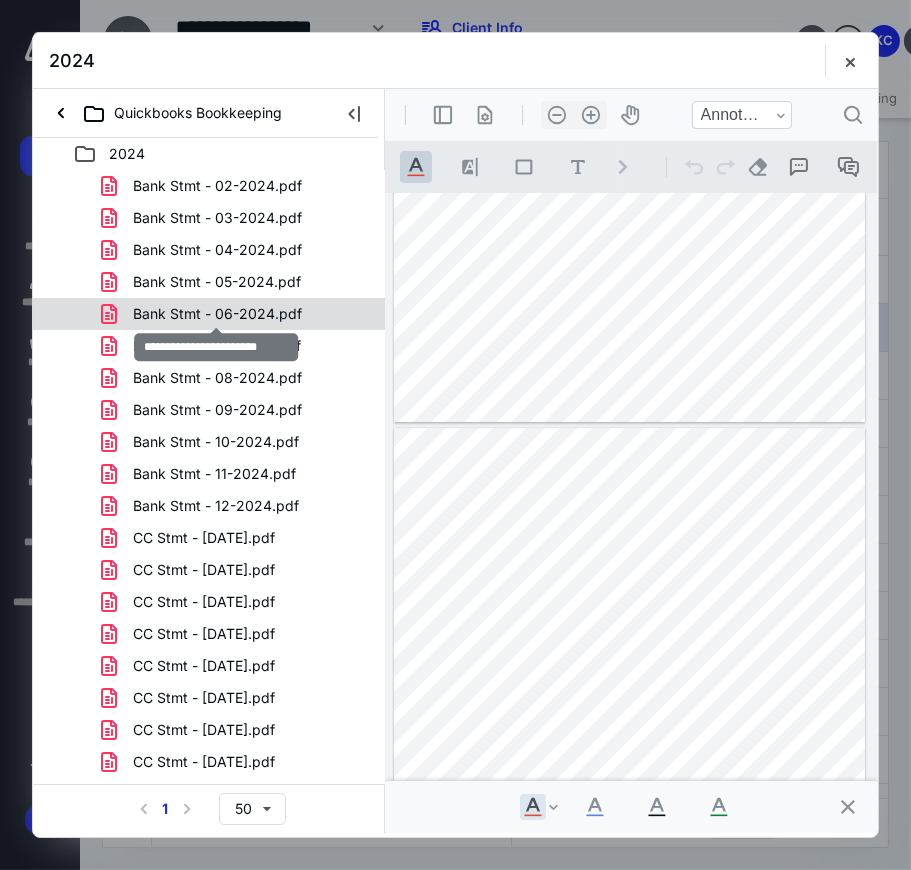 click on "Bank Stmt - 06-2024.pdf" at bounding box center (217, 314) 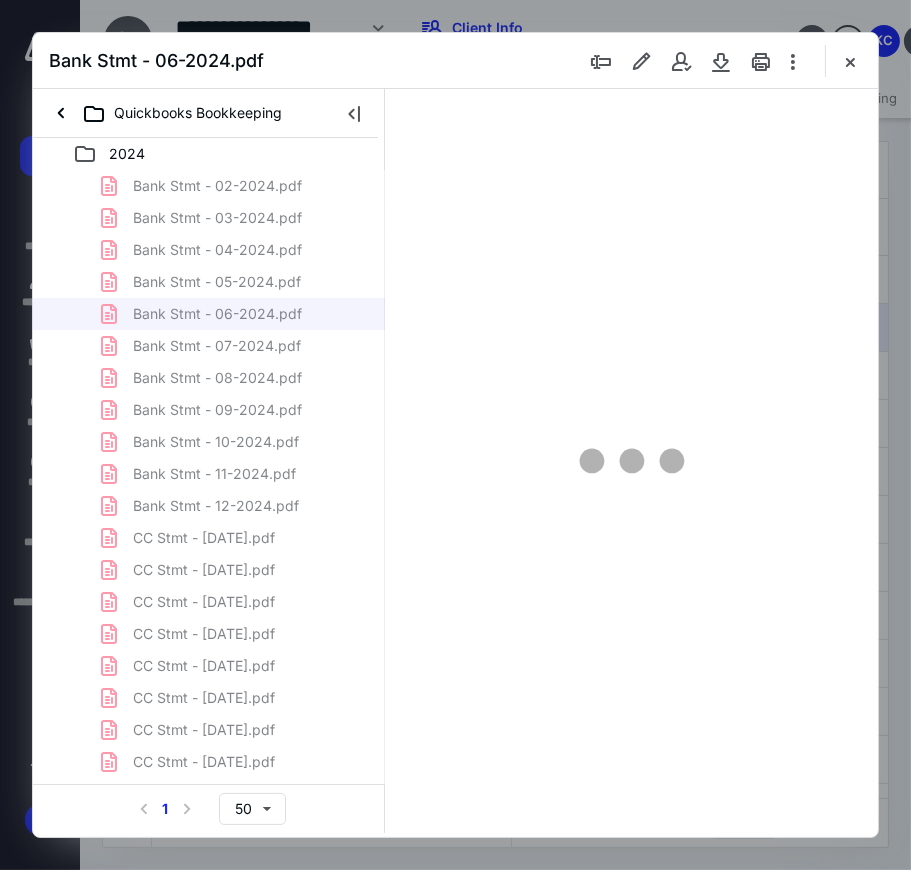 scroll, scrollTop: 106, scrollLeft: 0, axis: vertical 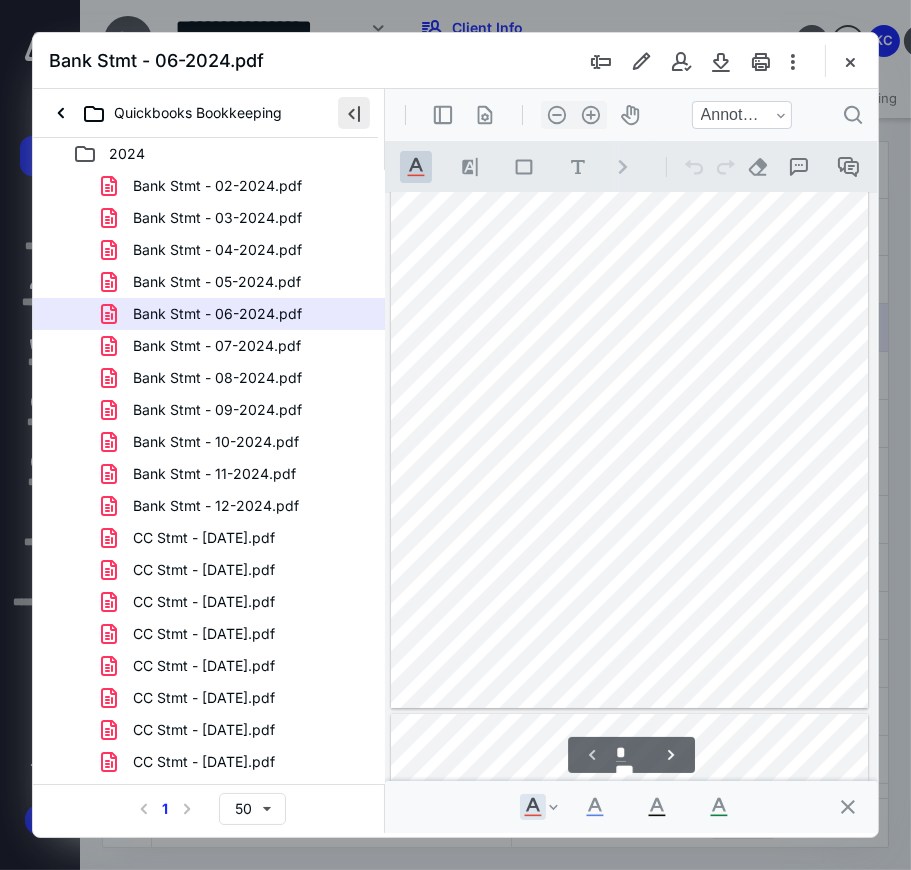 click at bounding box center [354, 113] 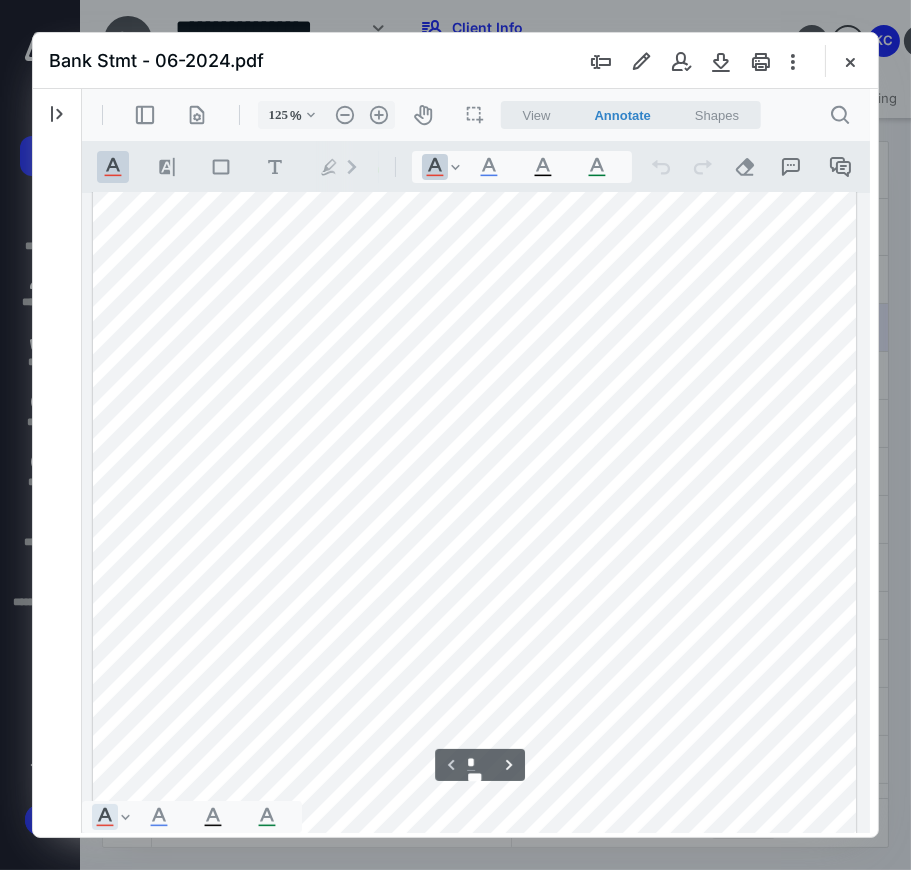 type on "126" 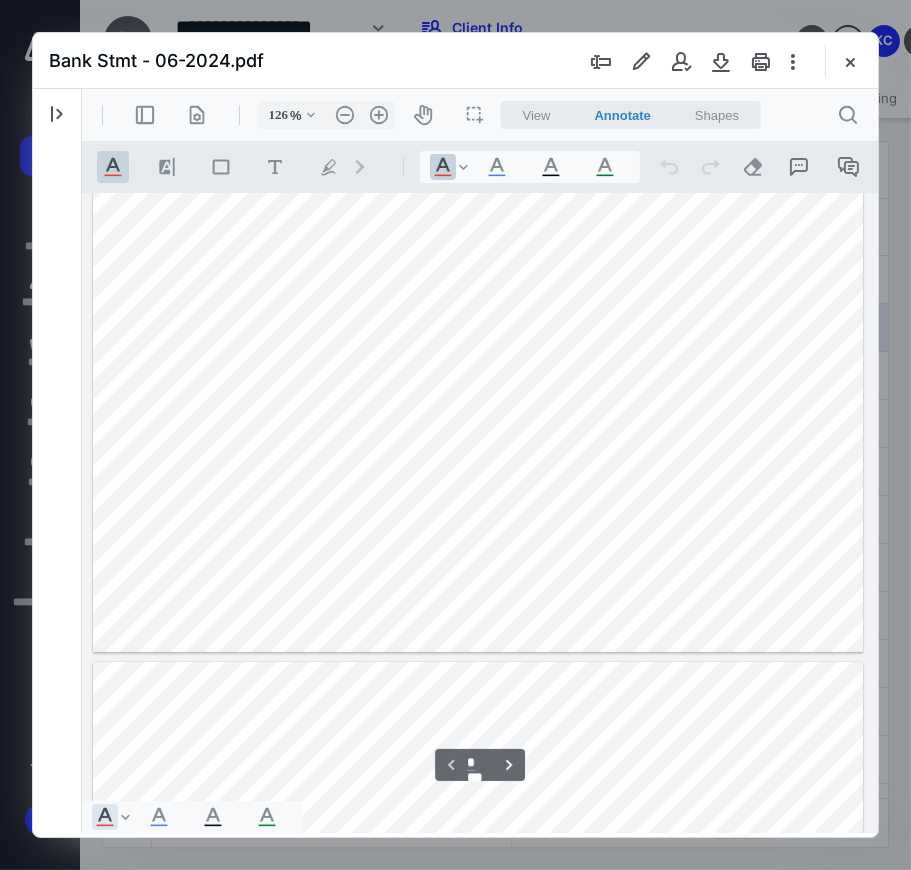 scroll, scrollTop: 664, scrollLeft: 0, axis: vertical 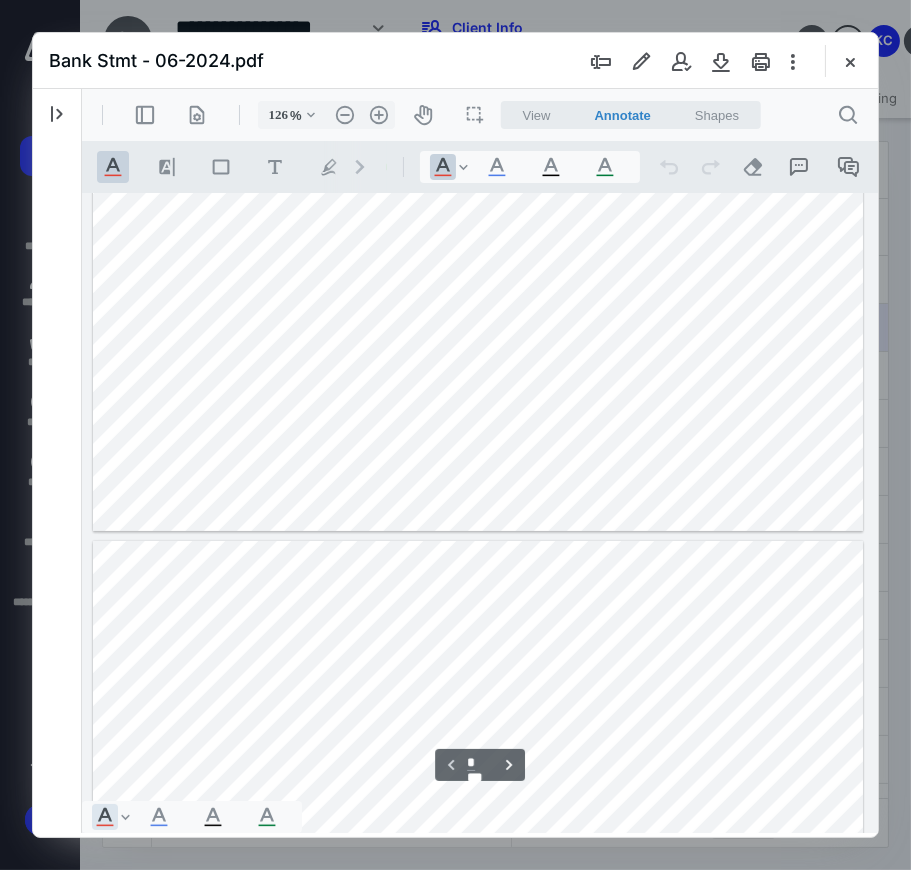 type on "*" 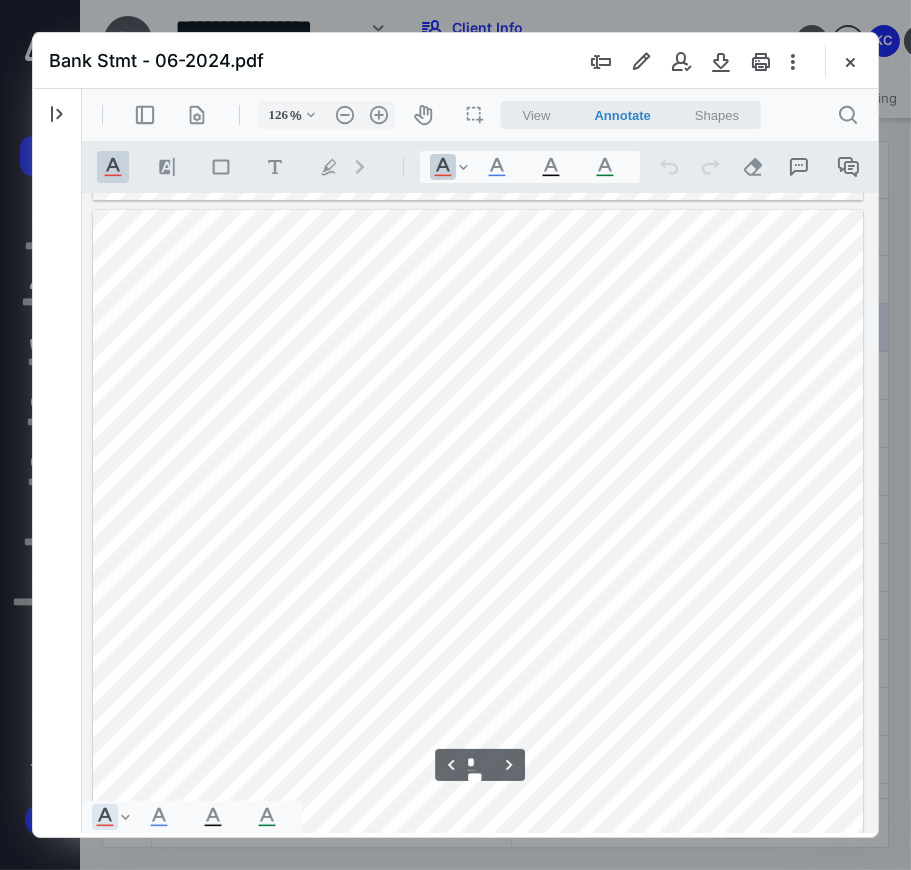 scroll, scrollTop: 997, scrollLeft: 0, axis: vertical 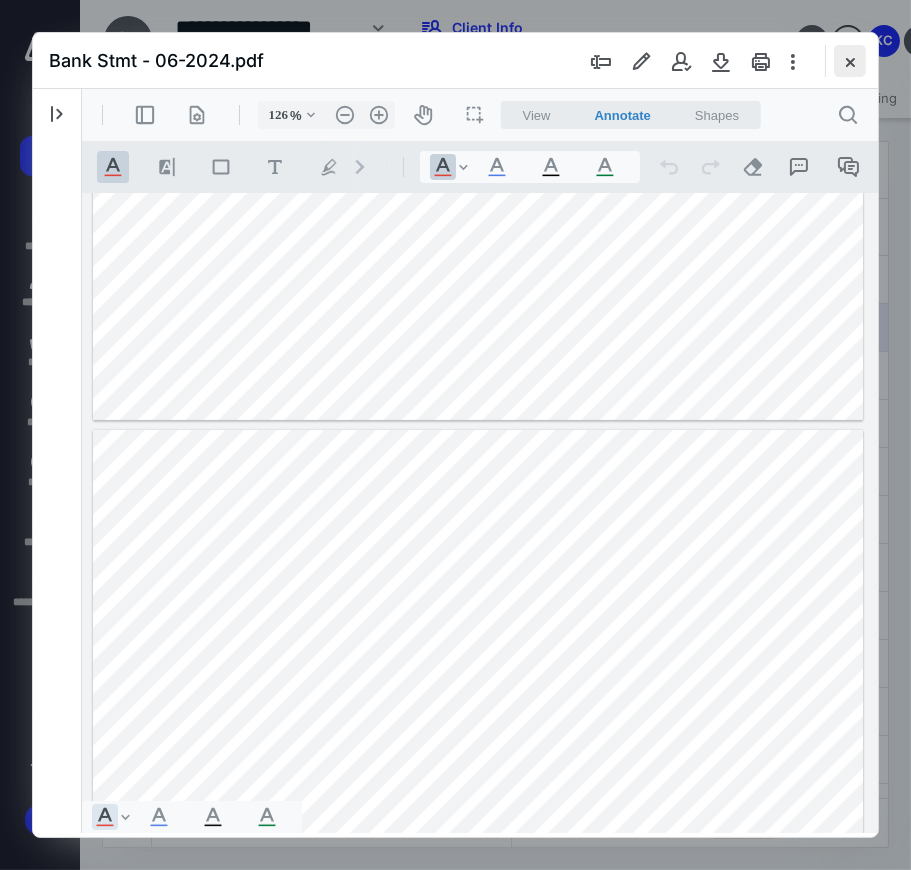 click at bounding box center [850, 61] 